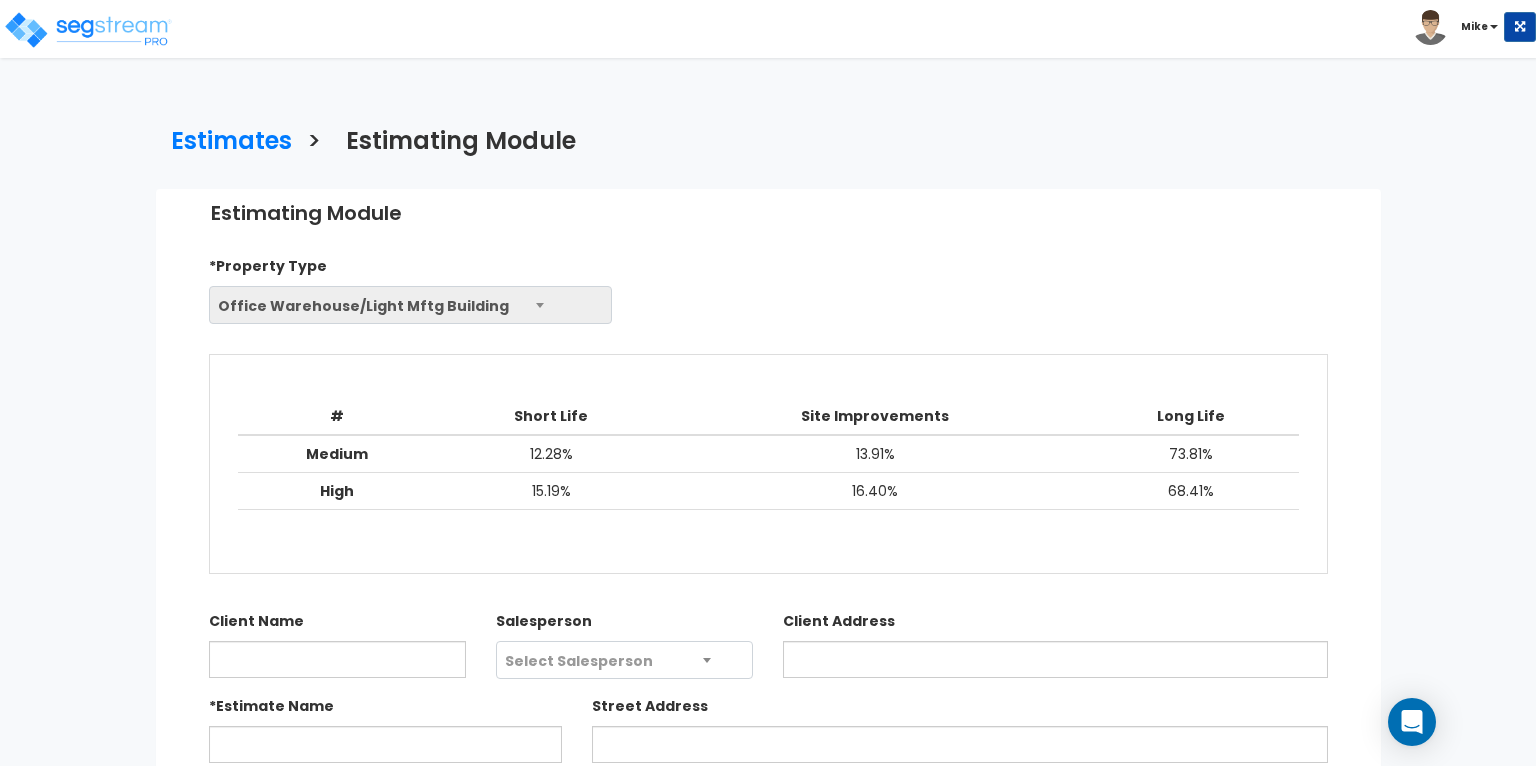 select on "Commercial" 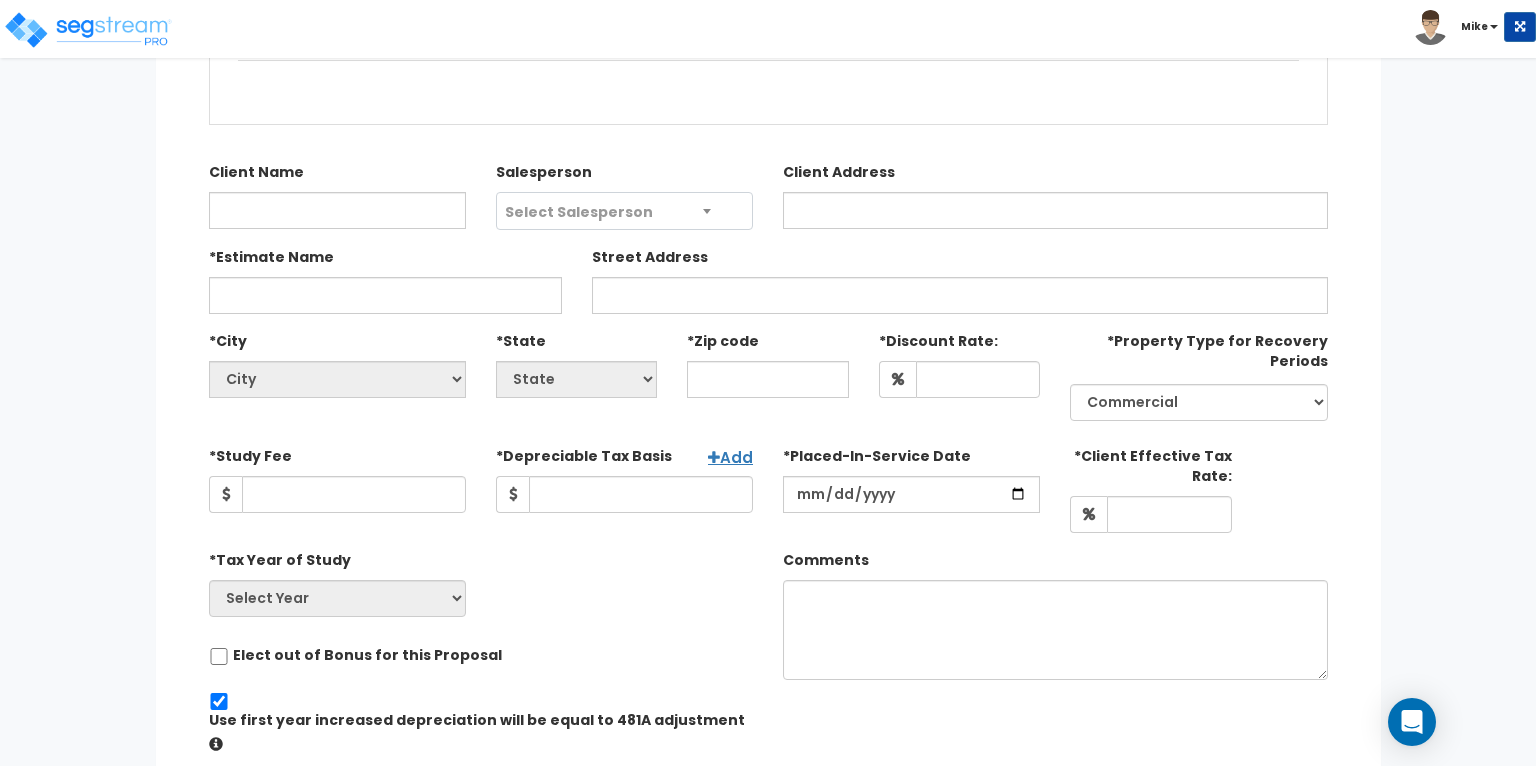scroll, scrollTop: 0, scrollLeft: 0, axis: both 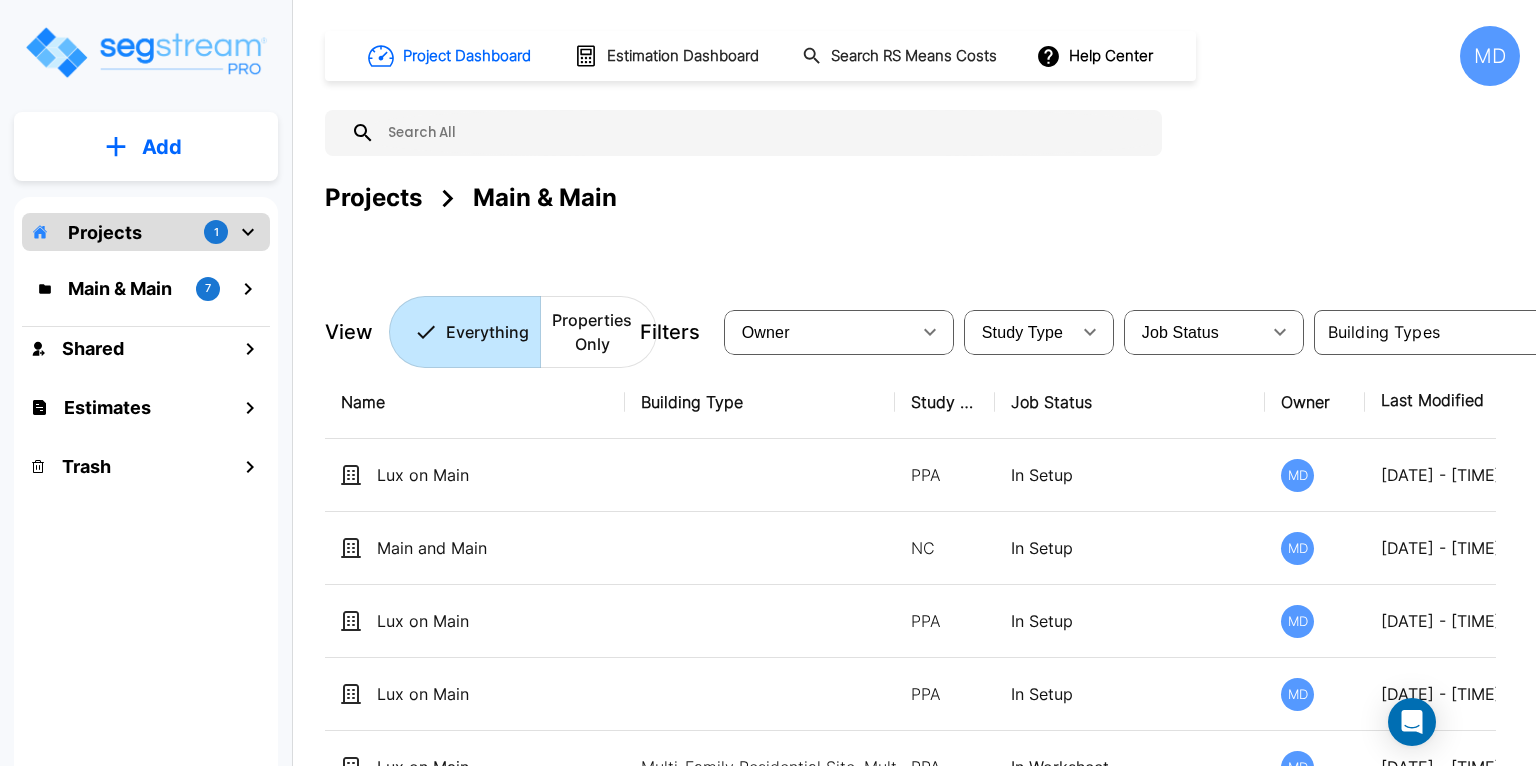 click on "Add" at bounding box center [162, 147] 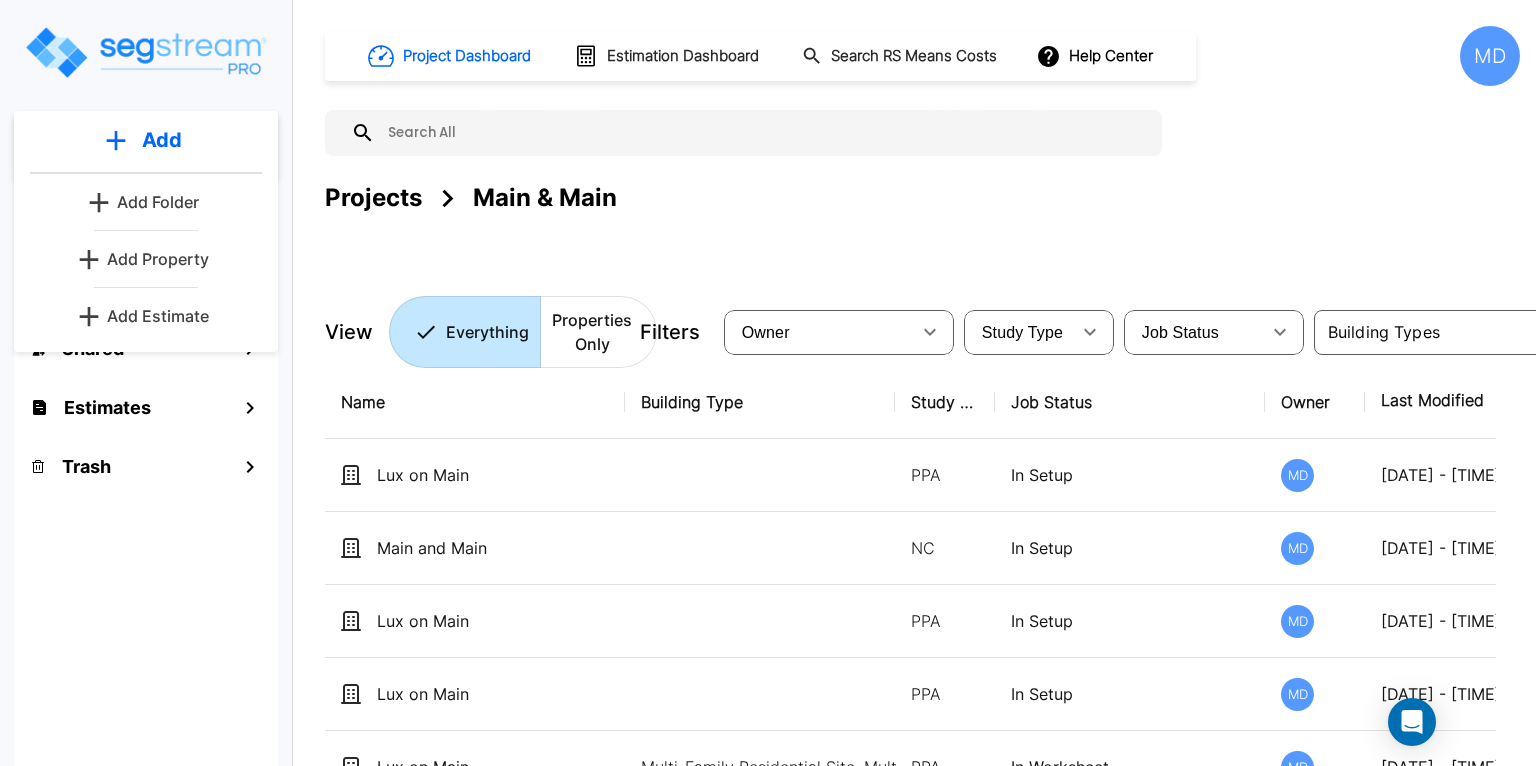 click on "Add Estimate" at bounding box center [158, 316] 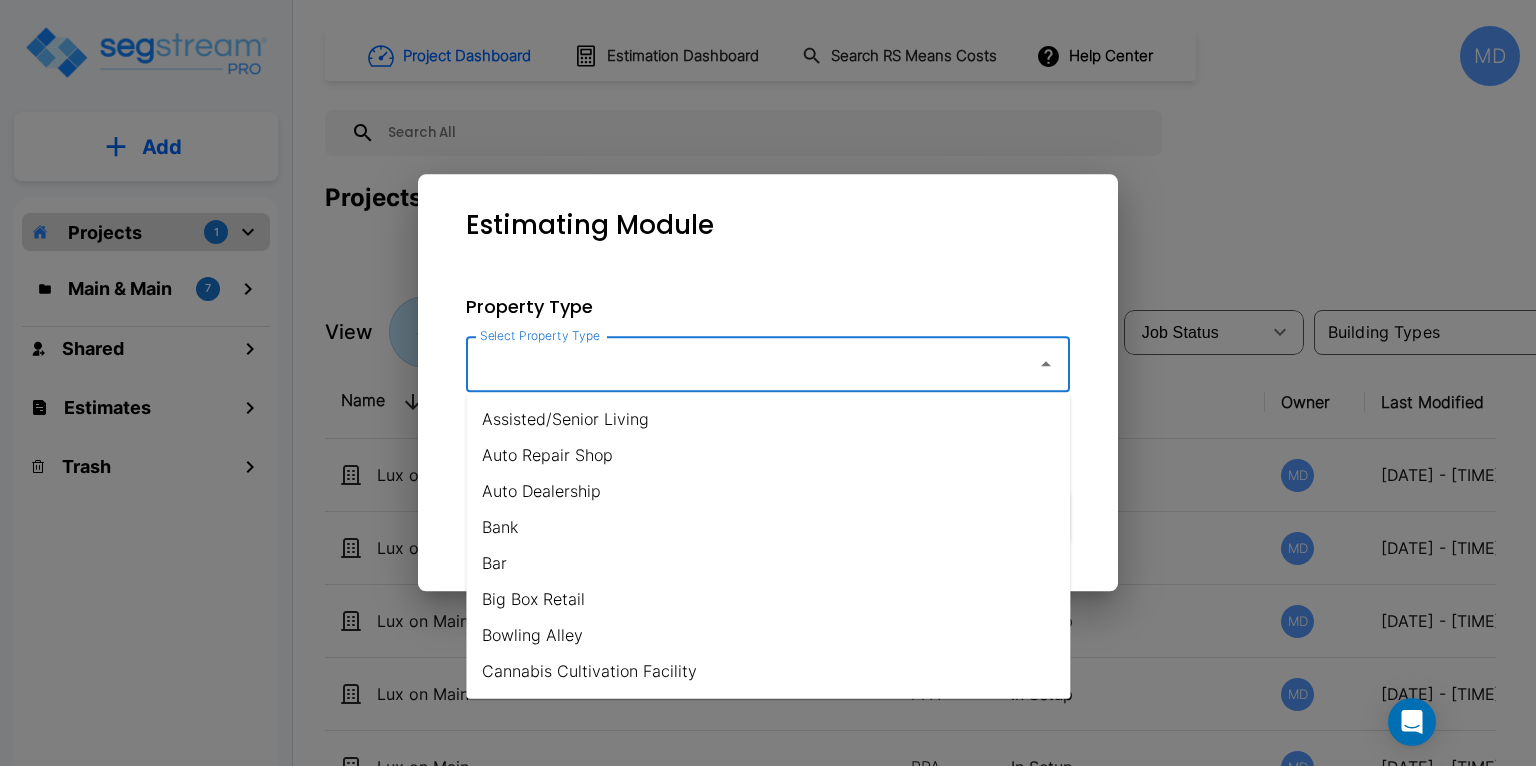click on "Select Property Type" at bounding box center (746, 364) 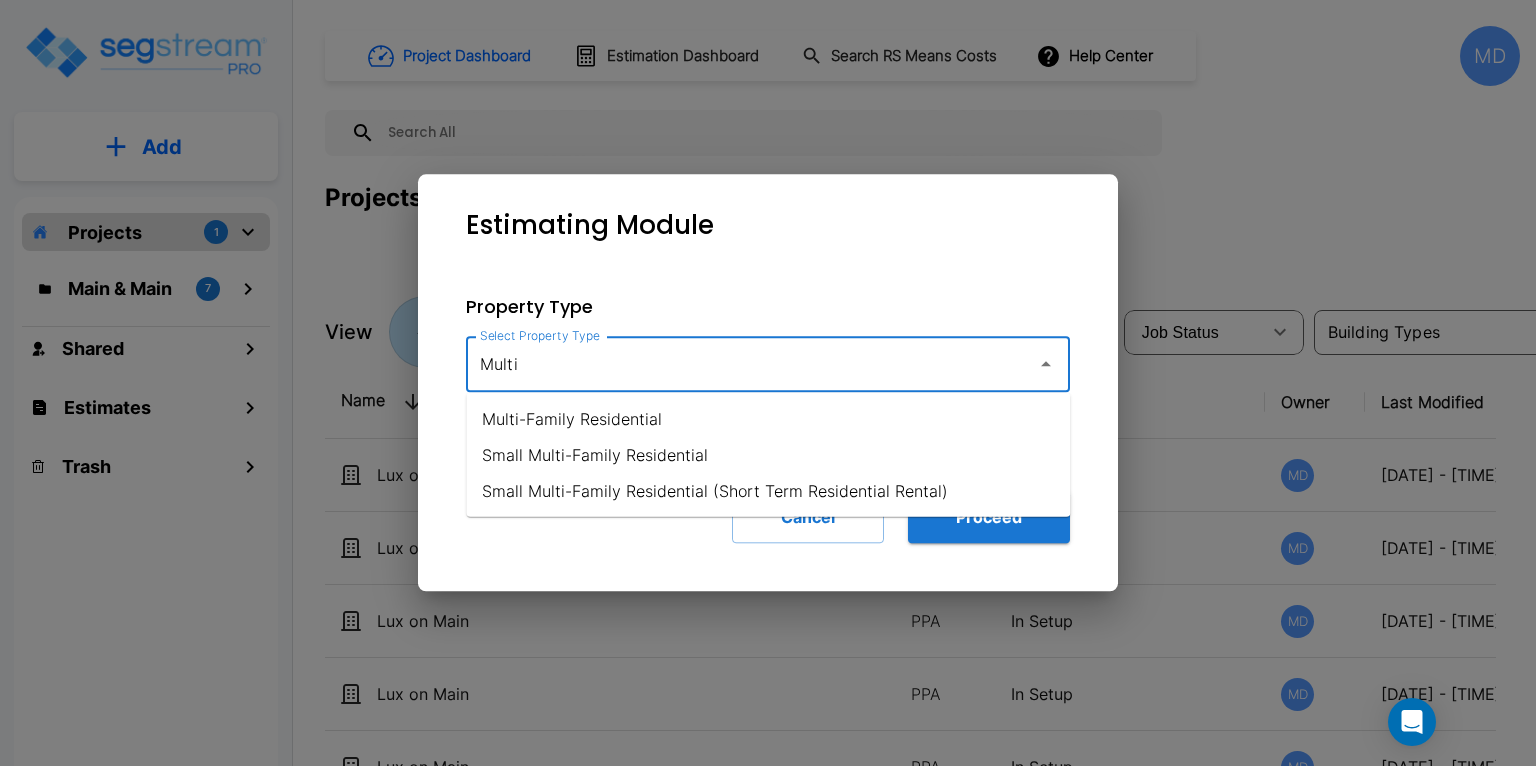 click on "Multi-Family Residential" at bounding box center [768, 419] 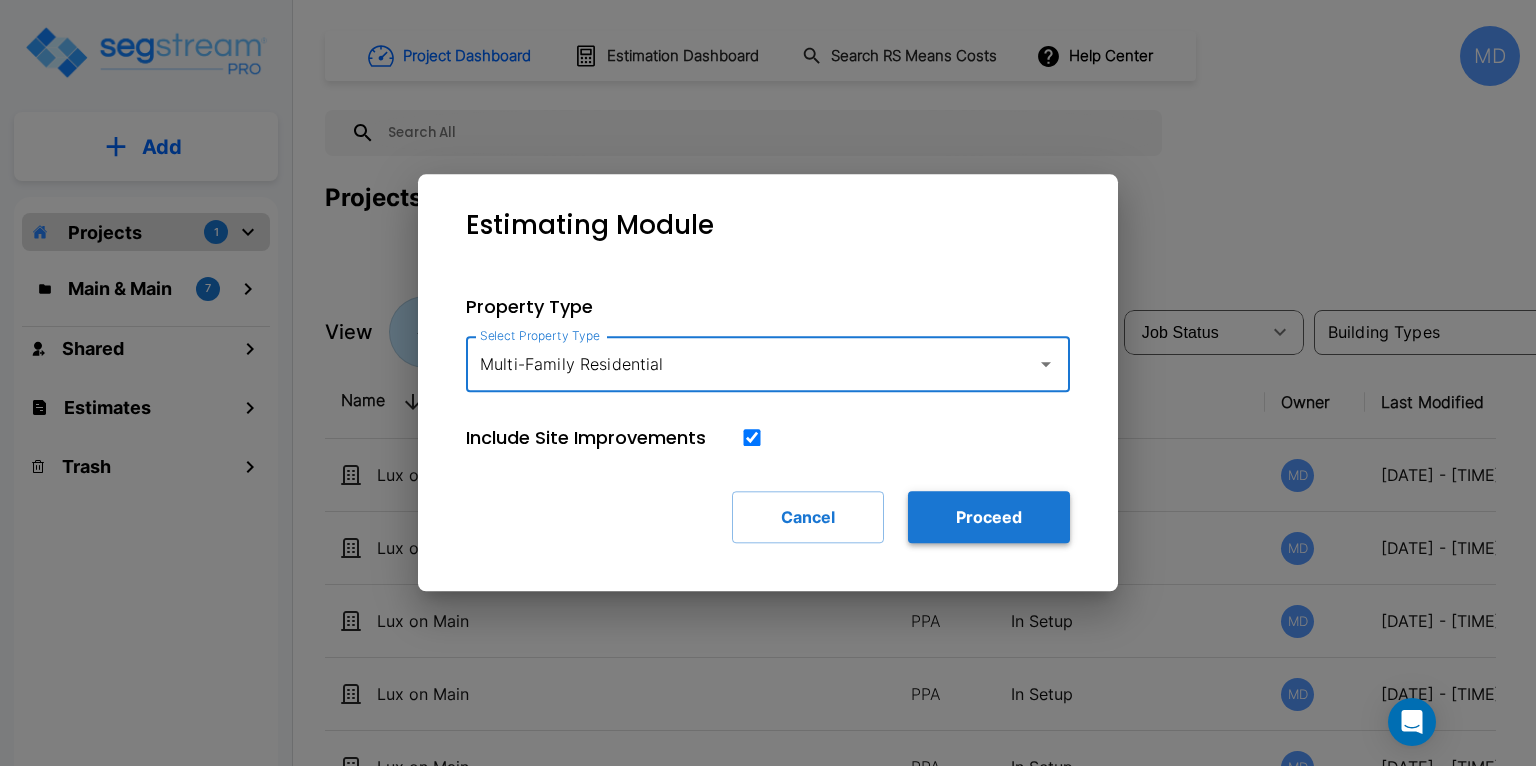 type on "Multi-Family Residential" 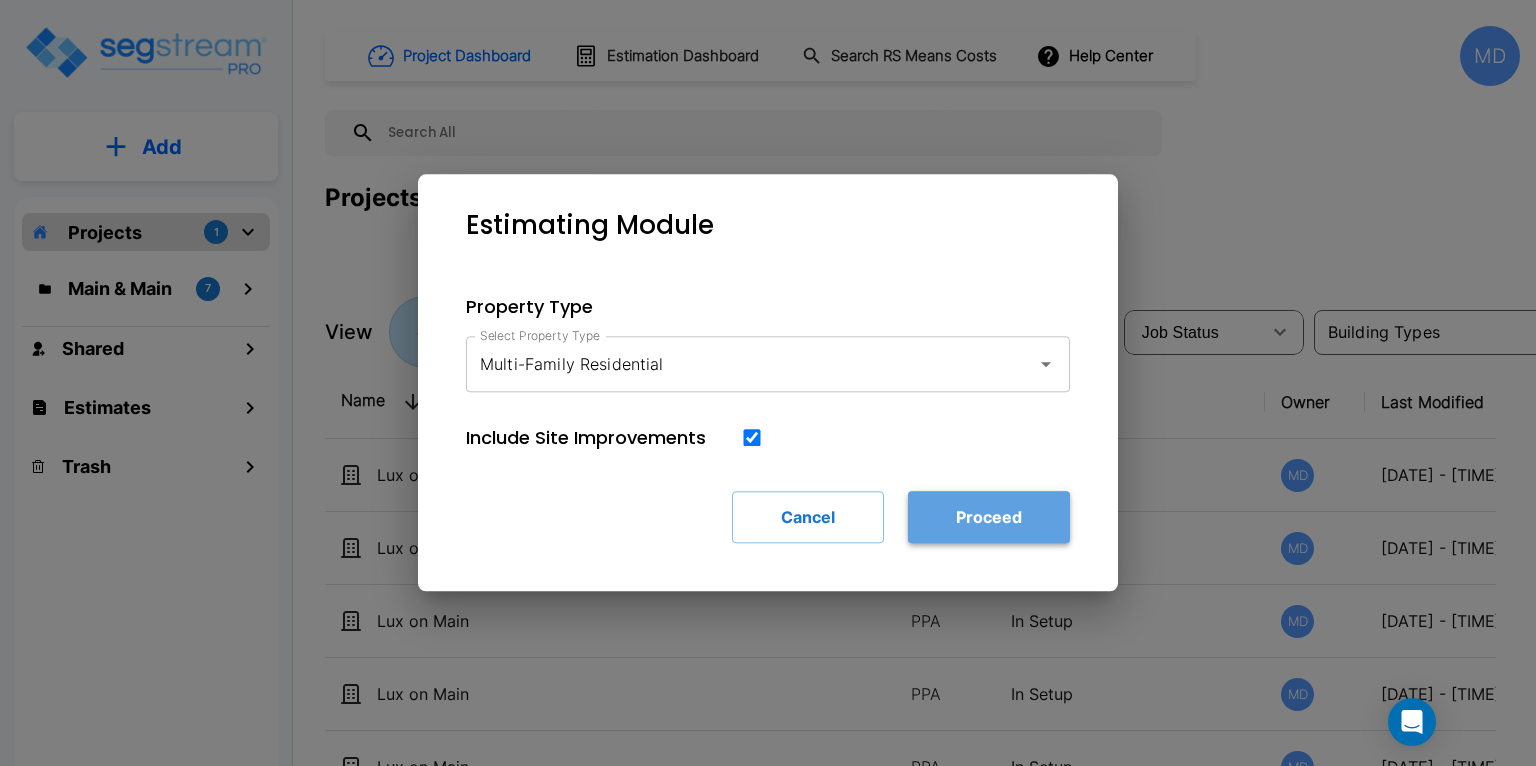click on "Proceed" at bounding box center (989, 517) 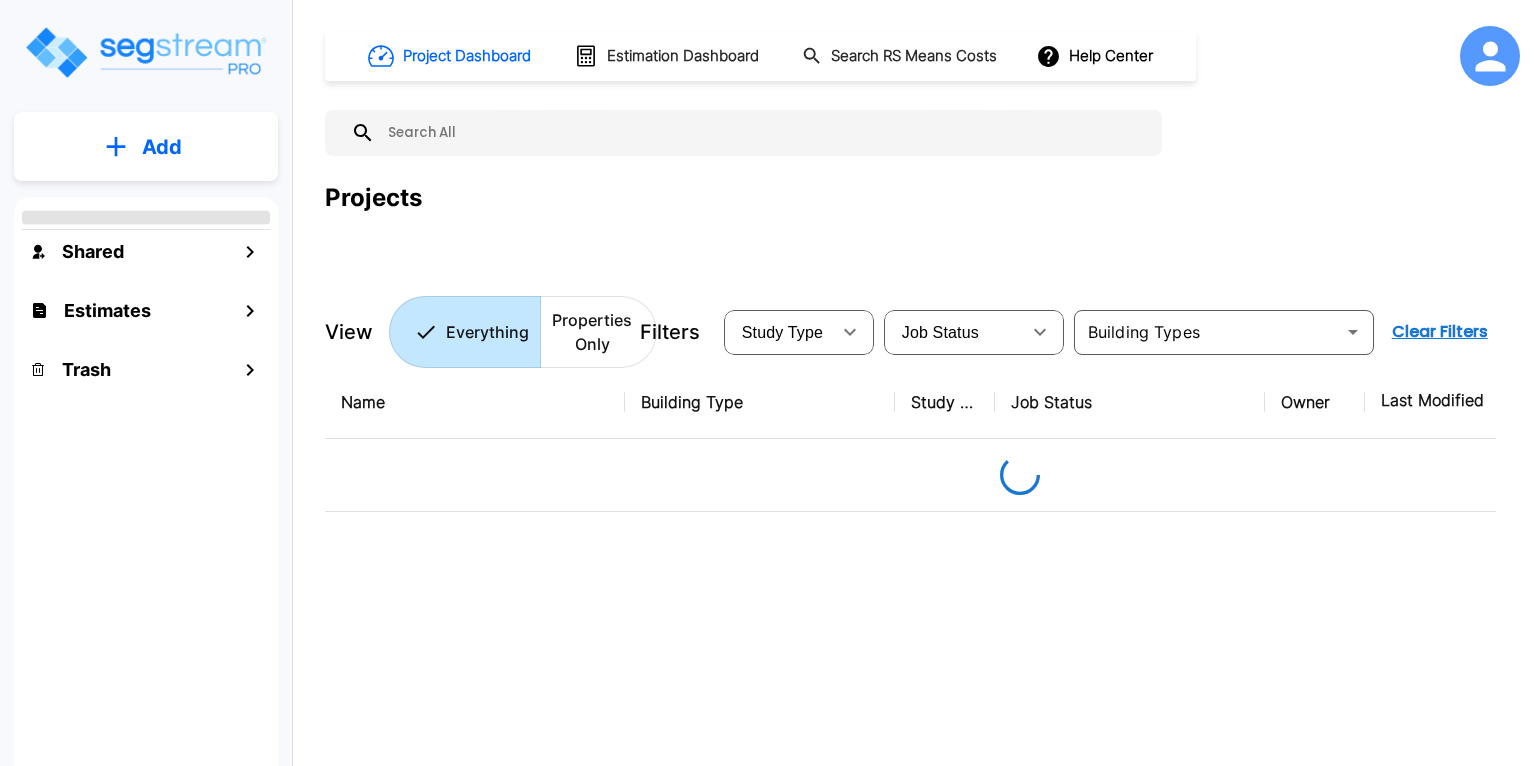 scroll, scrollTop: 0, scrollLeft: 0, axis: both 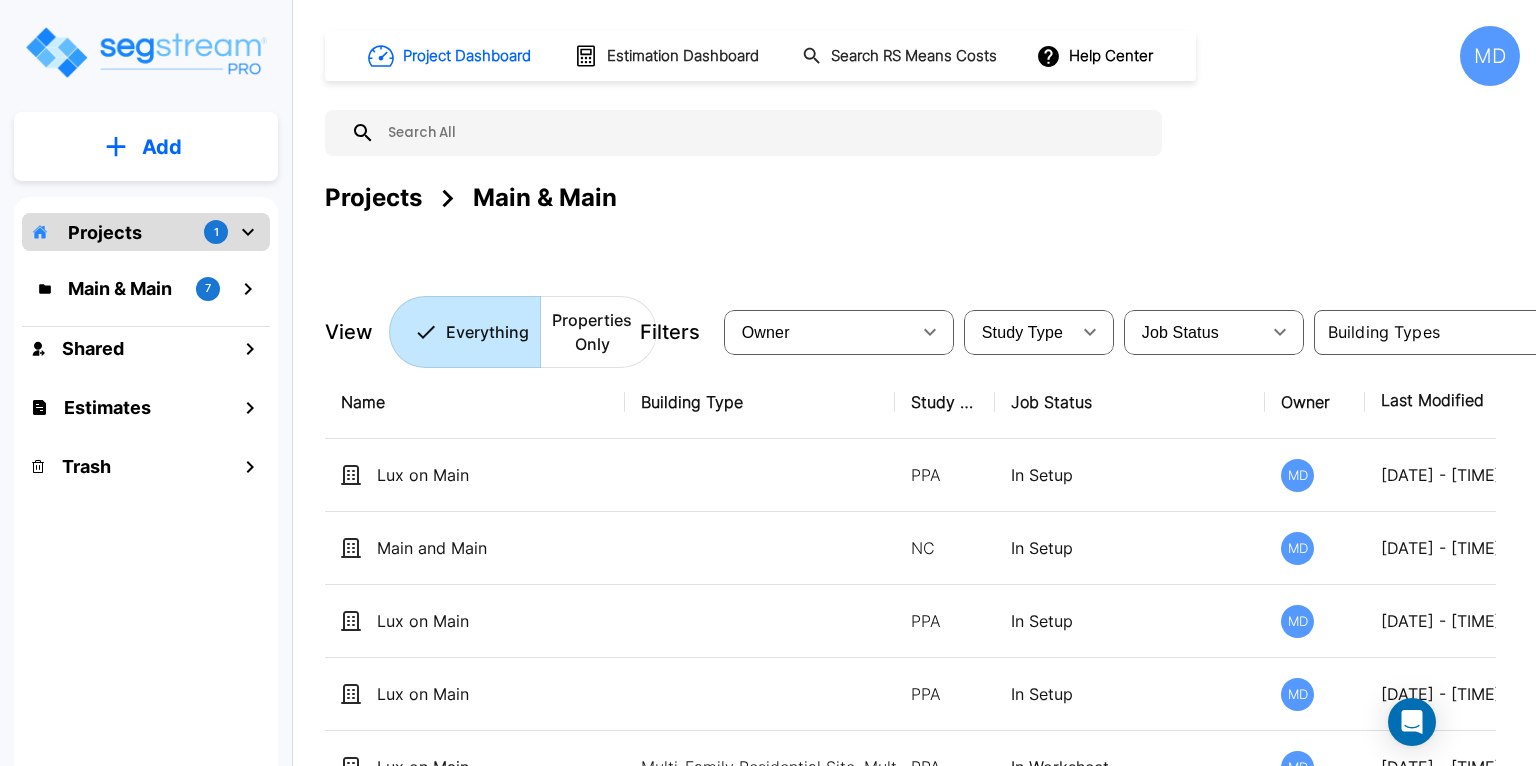 click on "Add" at bounding box center (146, 147) 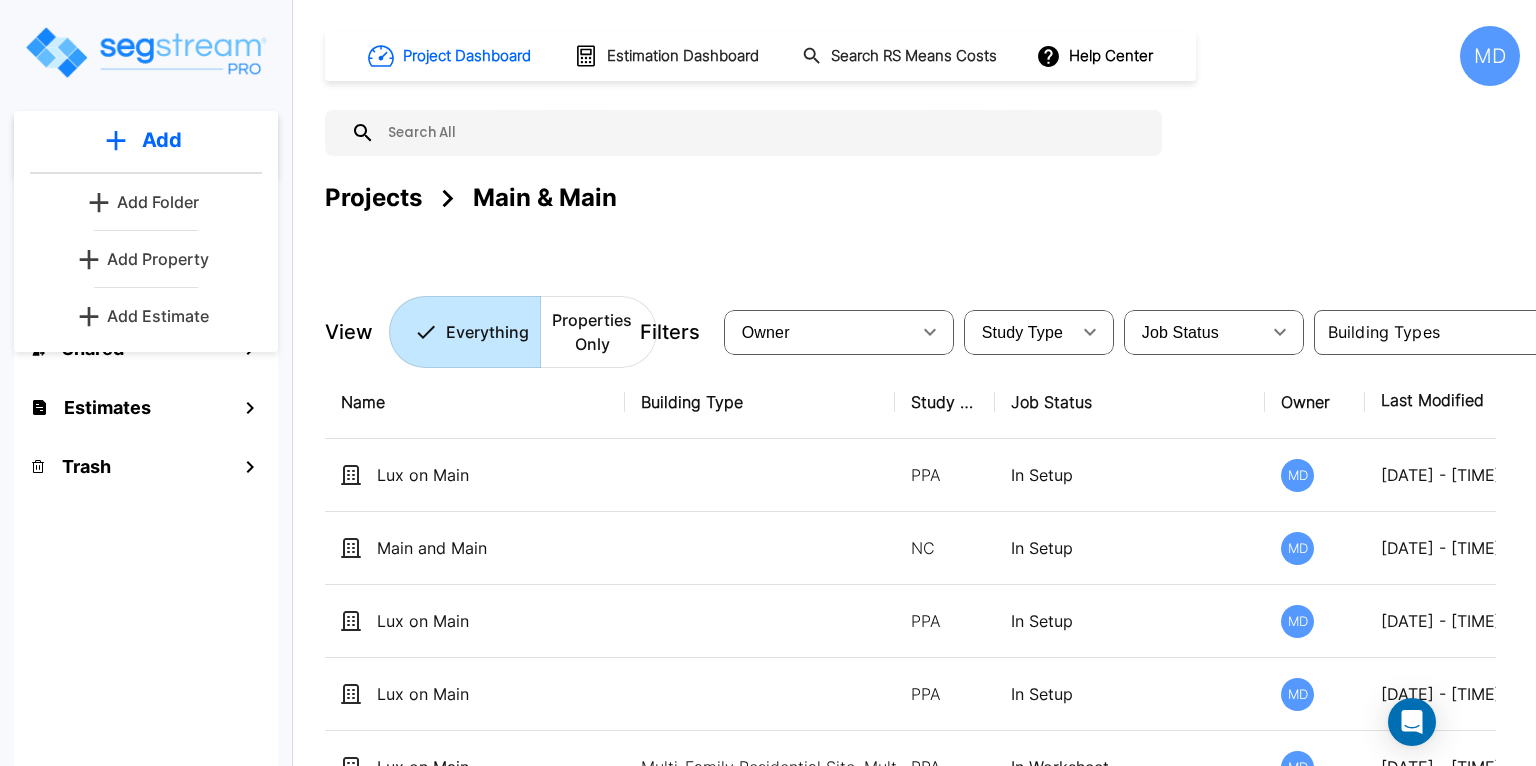 click on "Add Property" at bounding box center (158, 259) 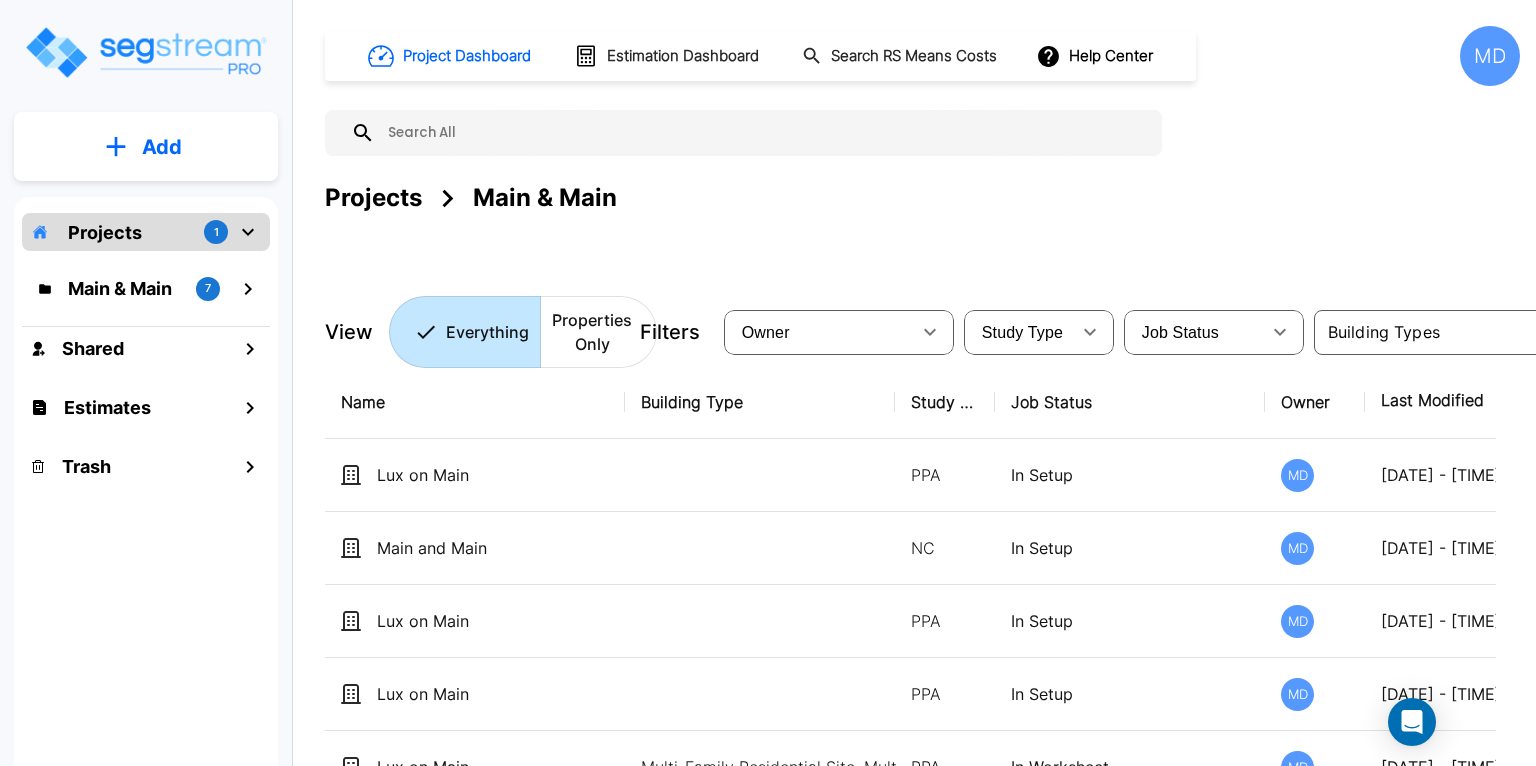 scroll, scrollTop: 0, scrollLeft: 0, axis: both 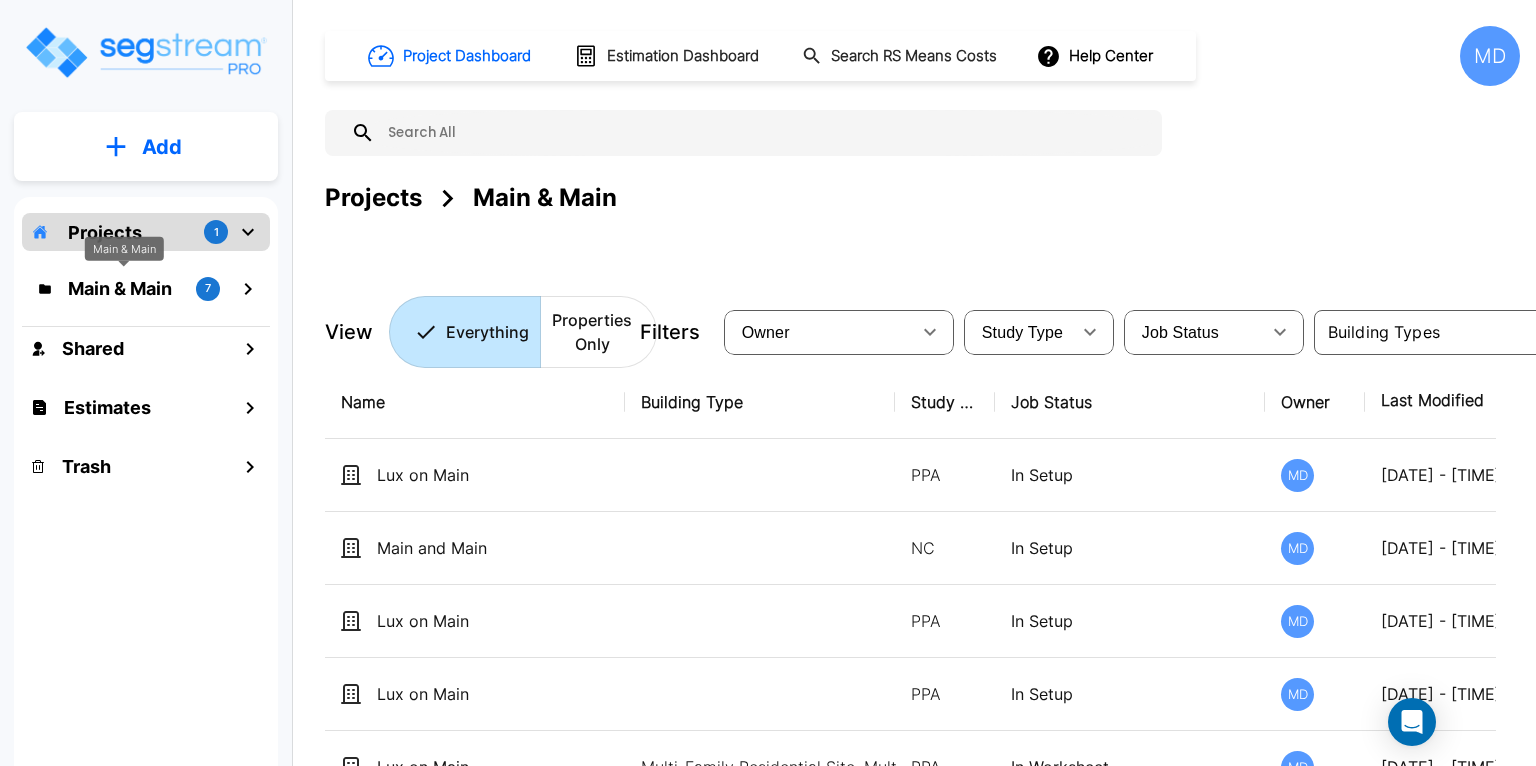 click on "Main & Main" at bounding box center (124, 288) 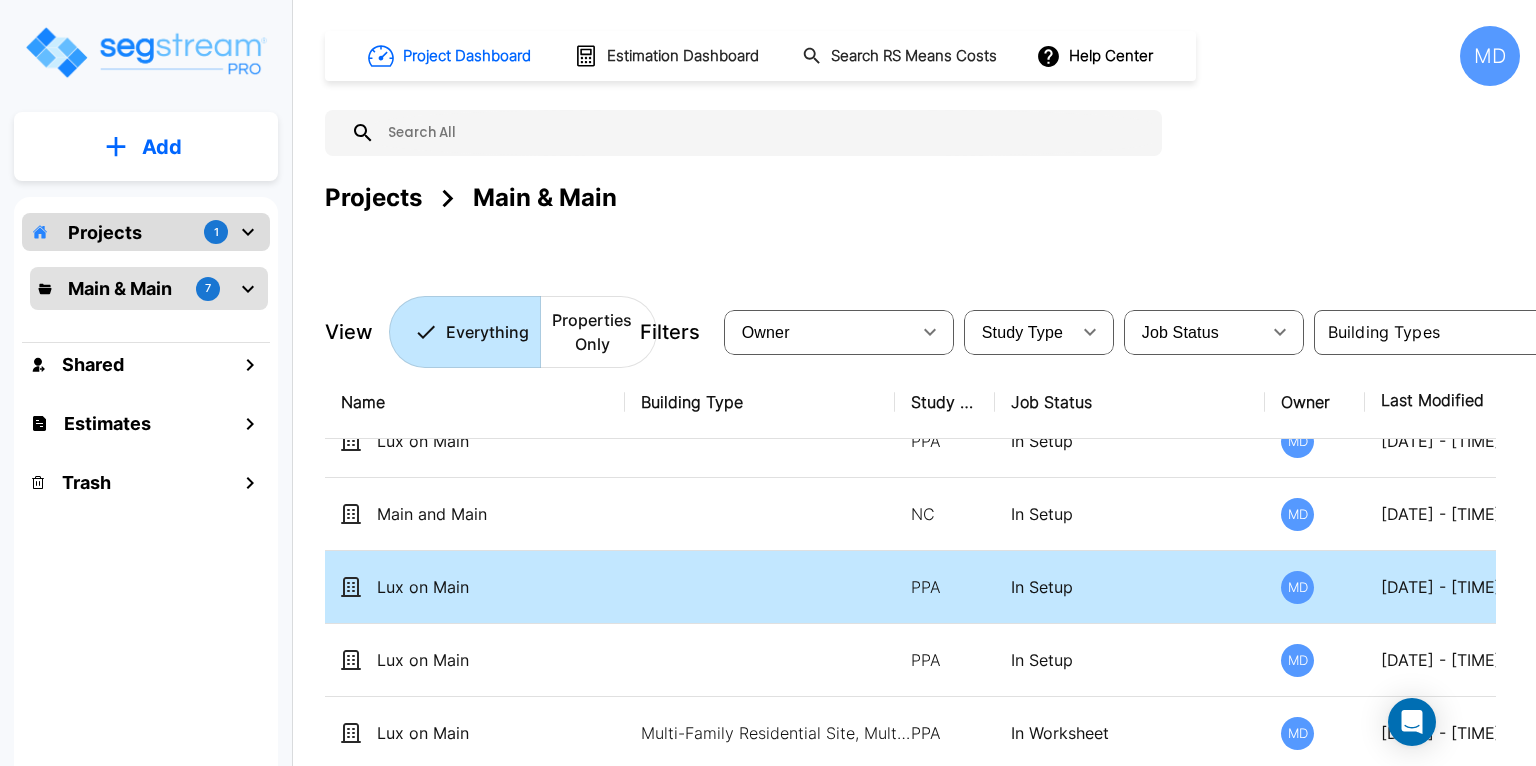 scroll, scrollTop: 0, scrollLeft: 0, axis: both 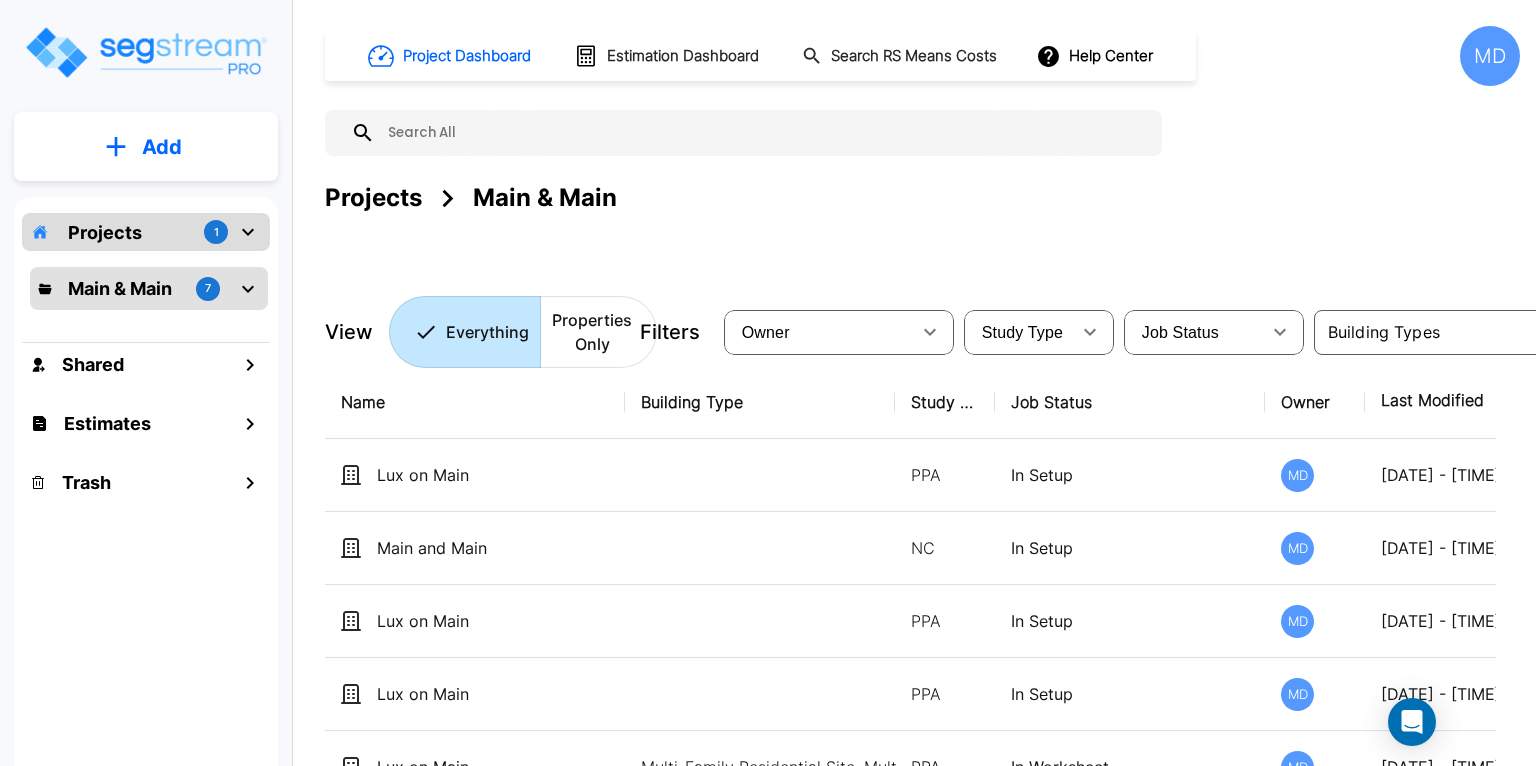 click on "Projects" at bounding box center (105, 232) 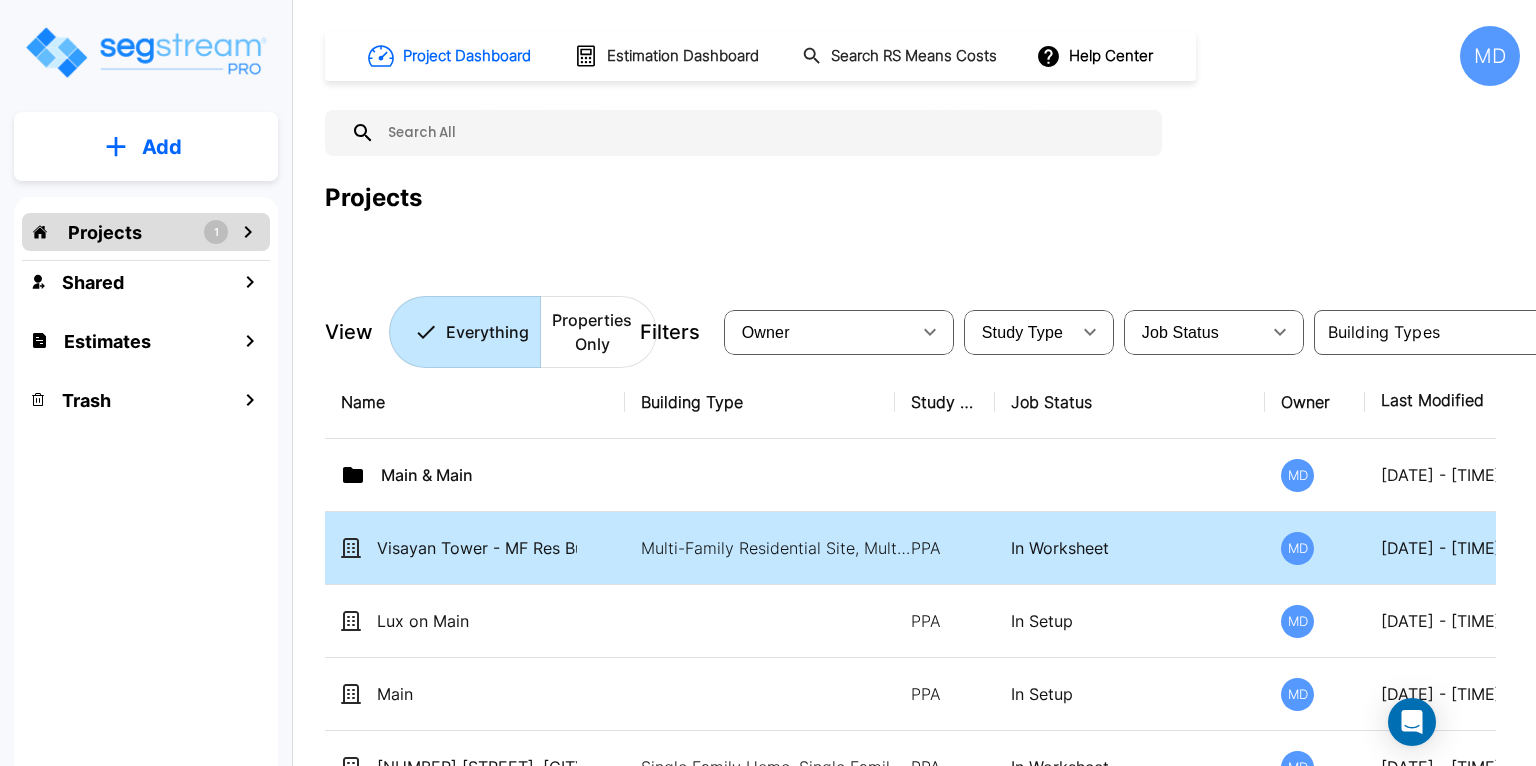 click on "Visayan Tower - MF Res Building (Read Only)" at bounding box center [475, 548] 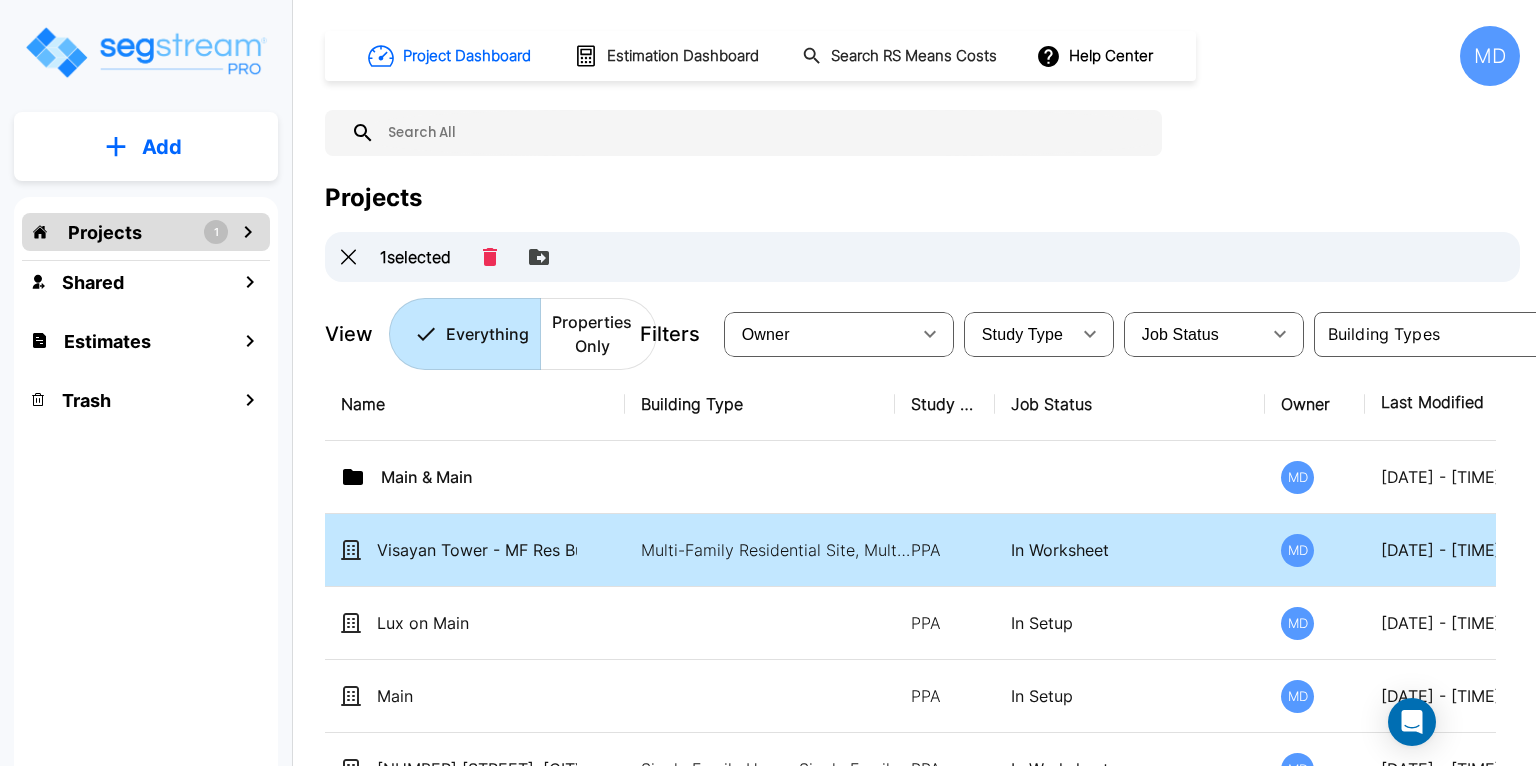 click on "Visayan Tower - MF Res Building (Read Only)" at bounding box center [477, 550] 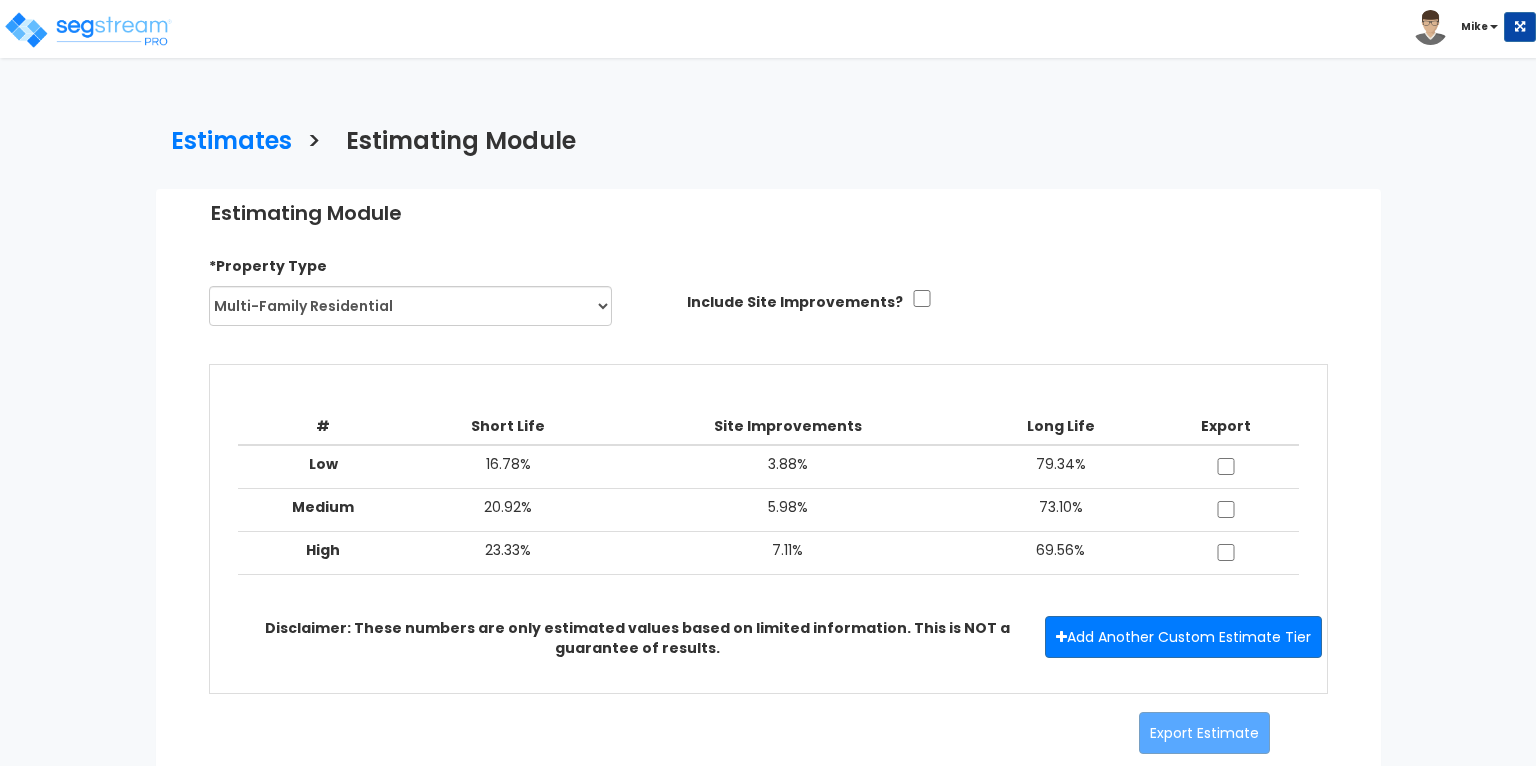 scroll, scrollTop: 0, scrollLeft: 0, axis: both 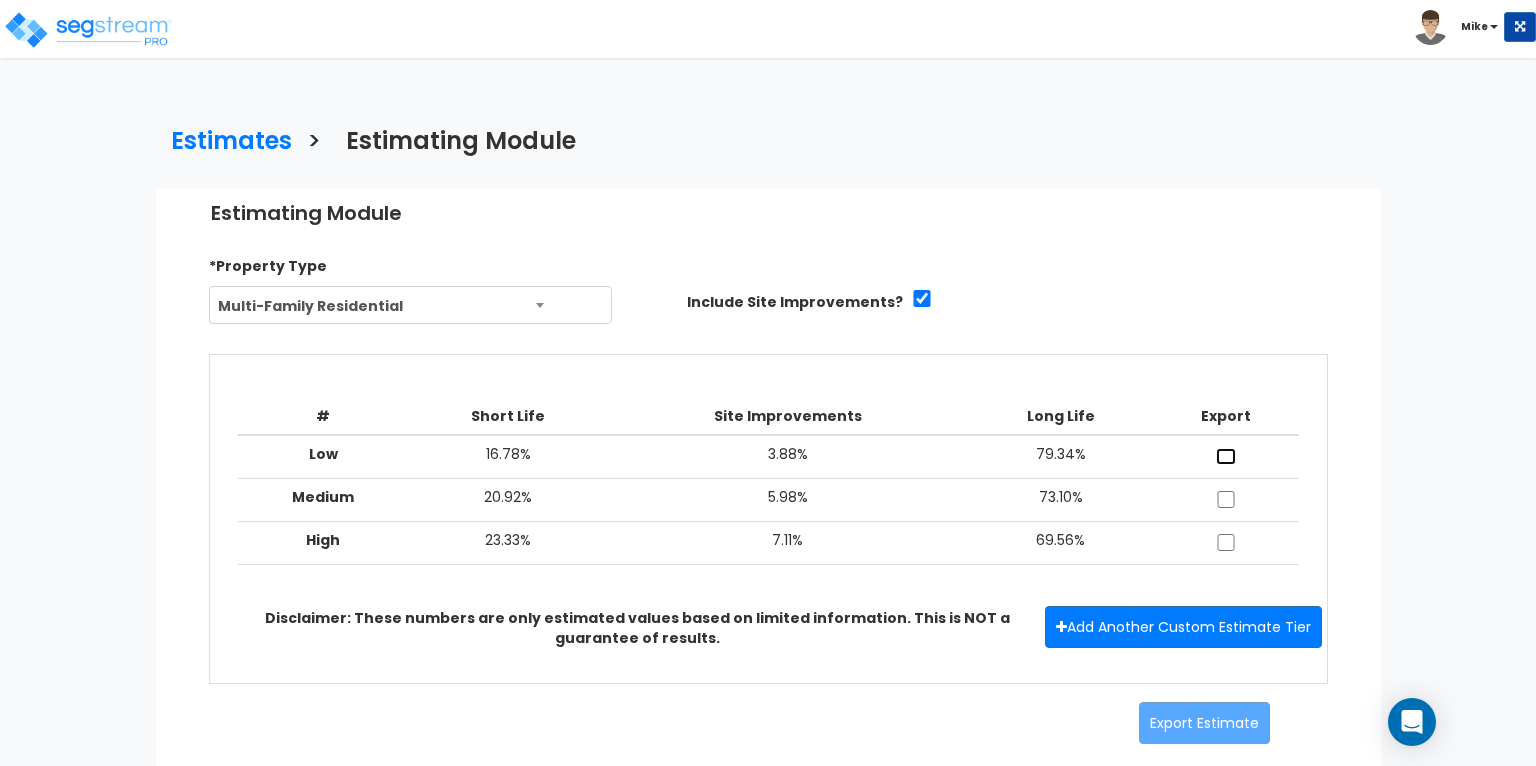 click at bounding box center [1226, 456] 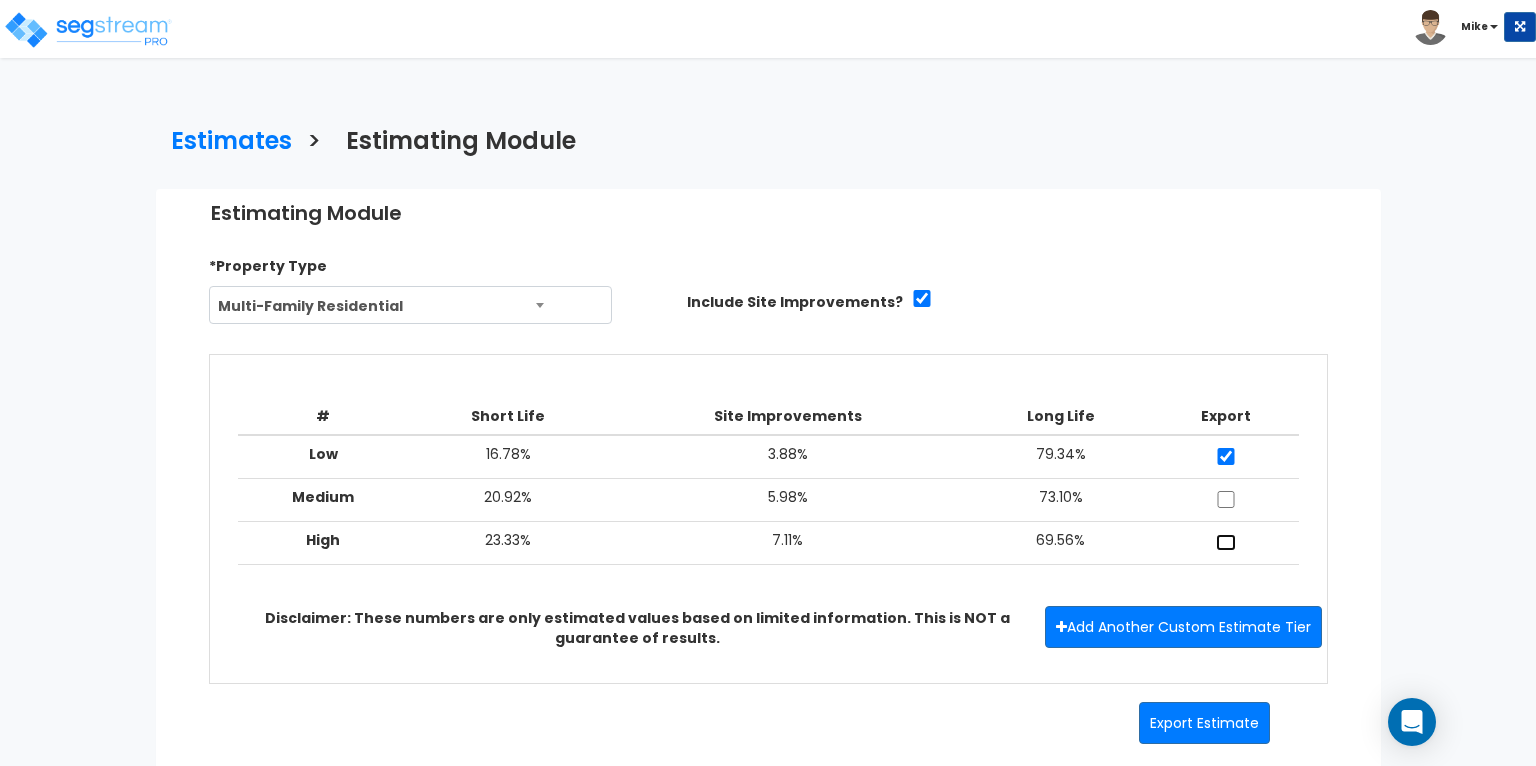 click at bounding box center [1226, 542] 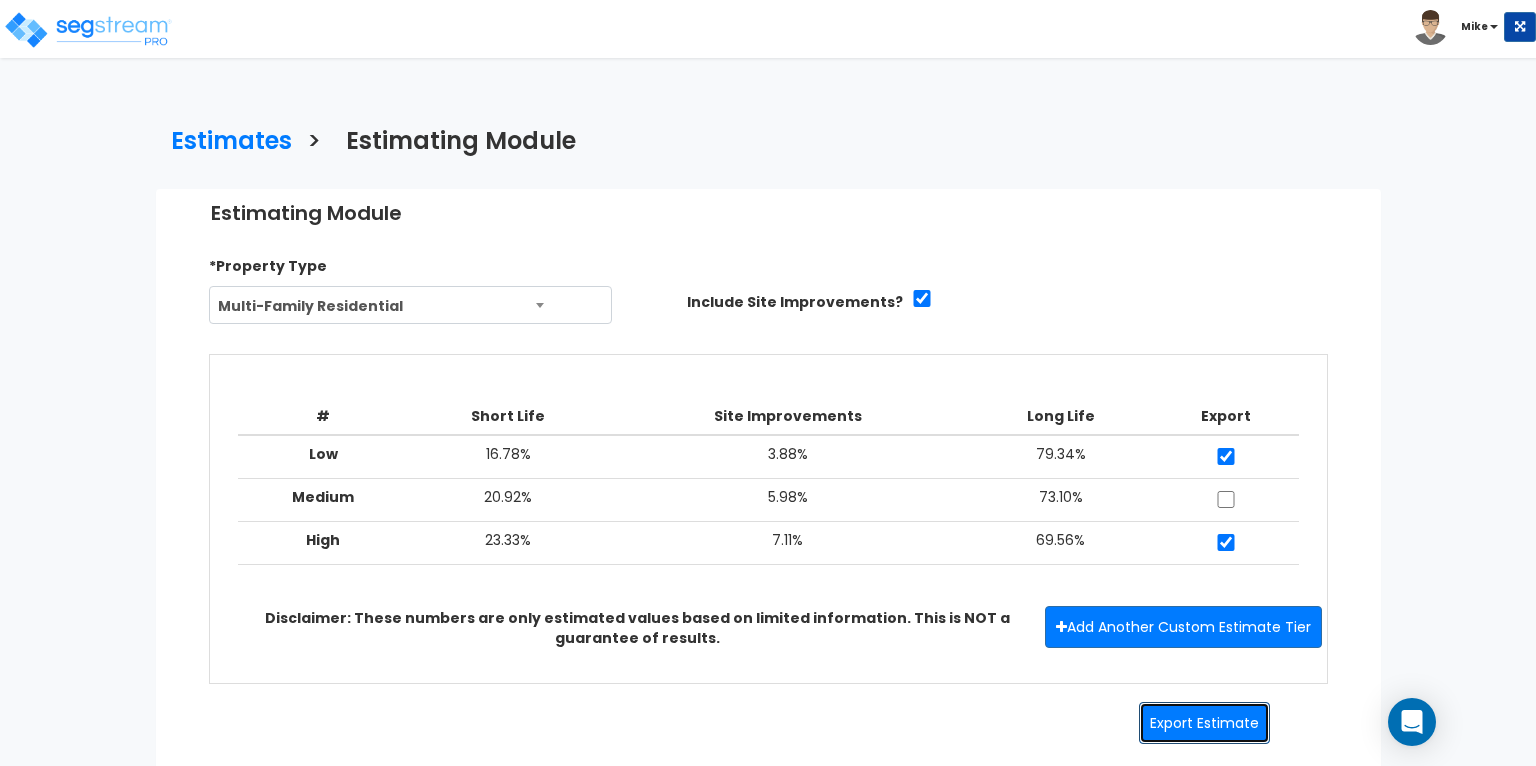 click on "Export Estimate" at bounding box center [1204, 723] 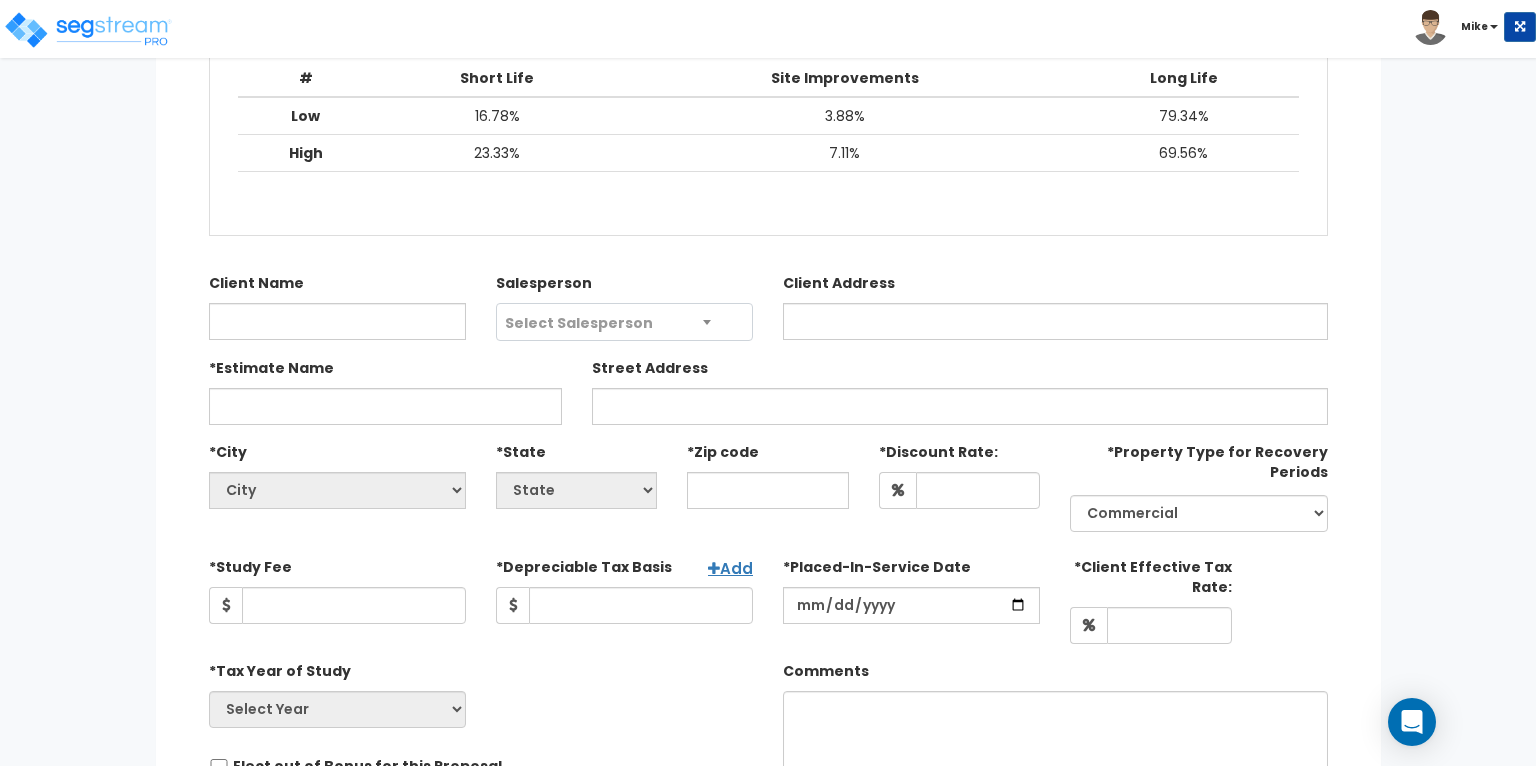 scroll, scrollTop: 340, scrollLeft: 0, axis: vertical 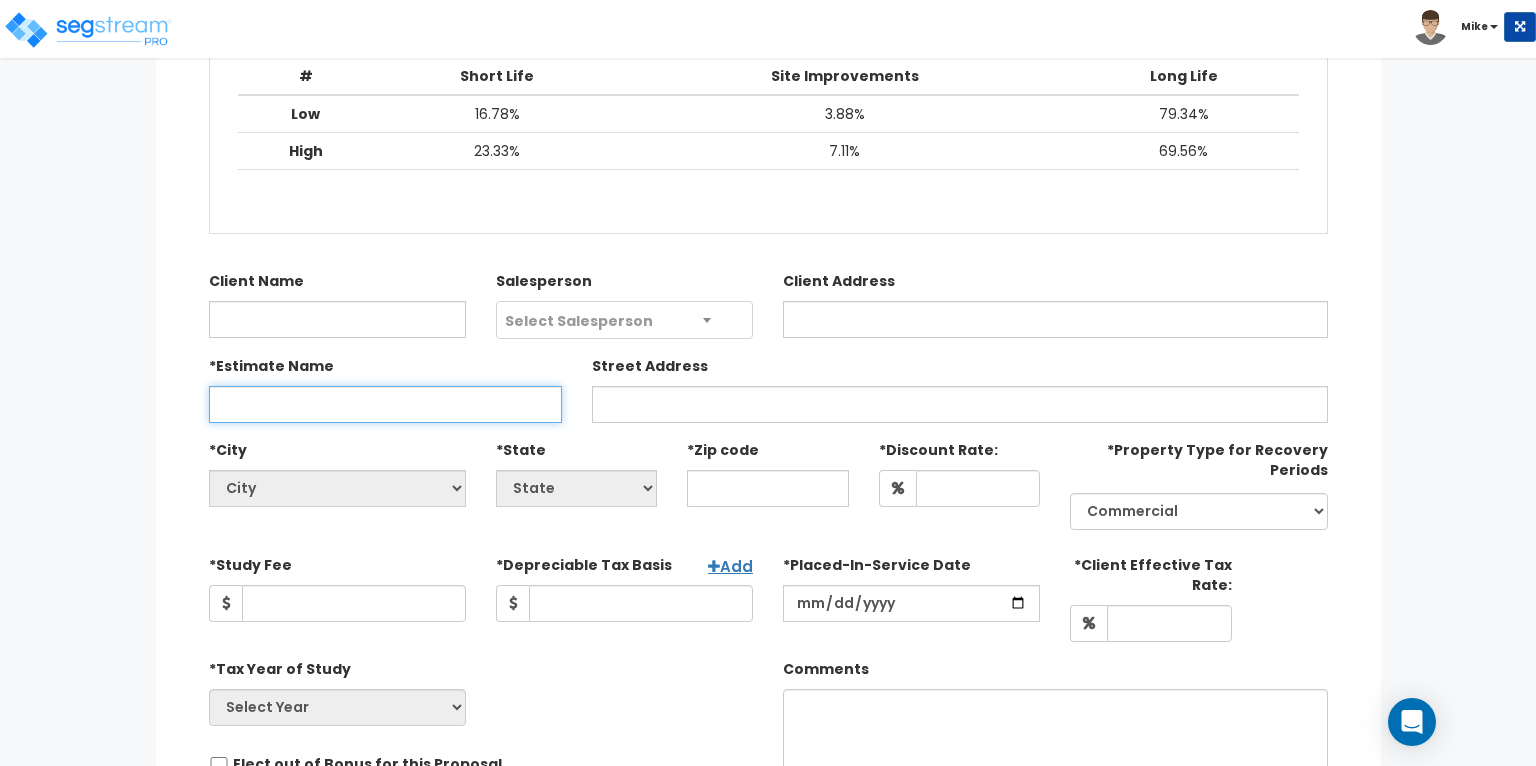 click on "*Estimate Name" at bounding box center (385, 404) 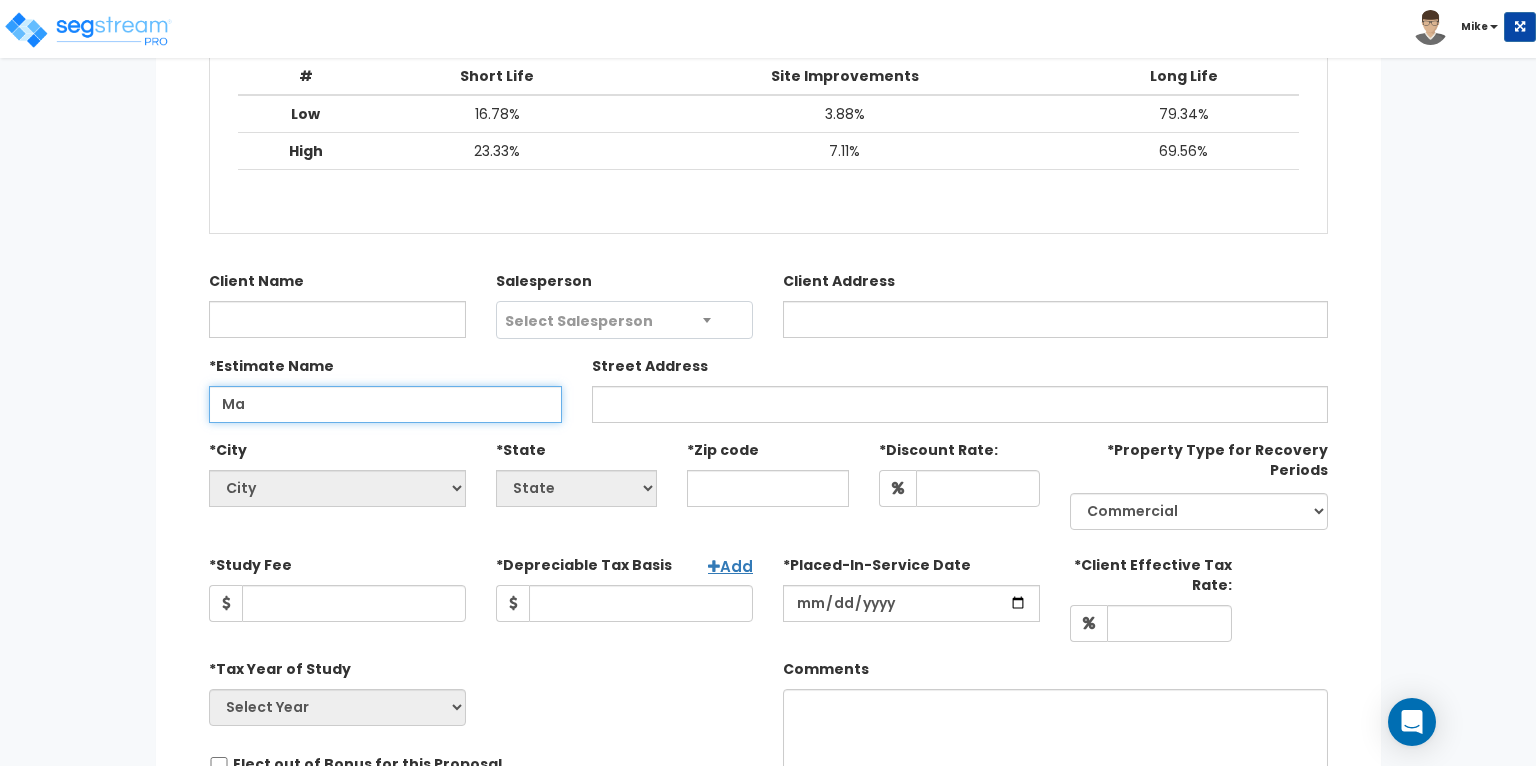 type on "M" 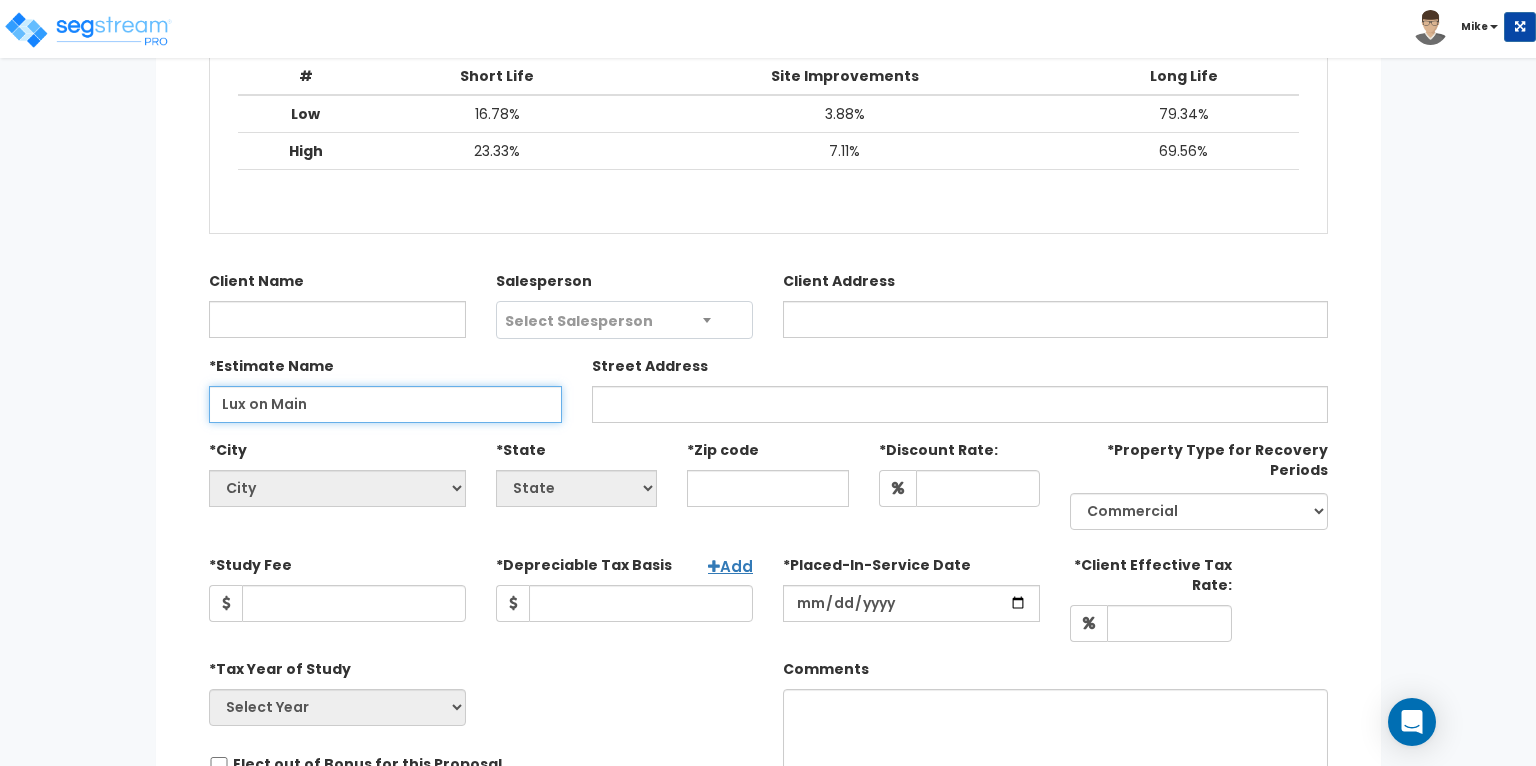 type on "Lux on Main" 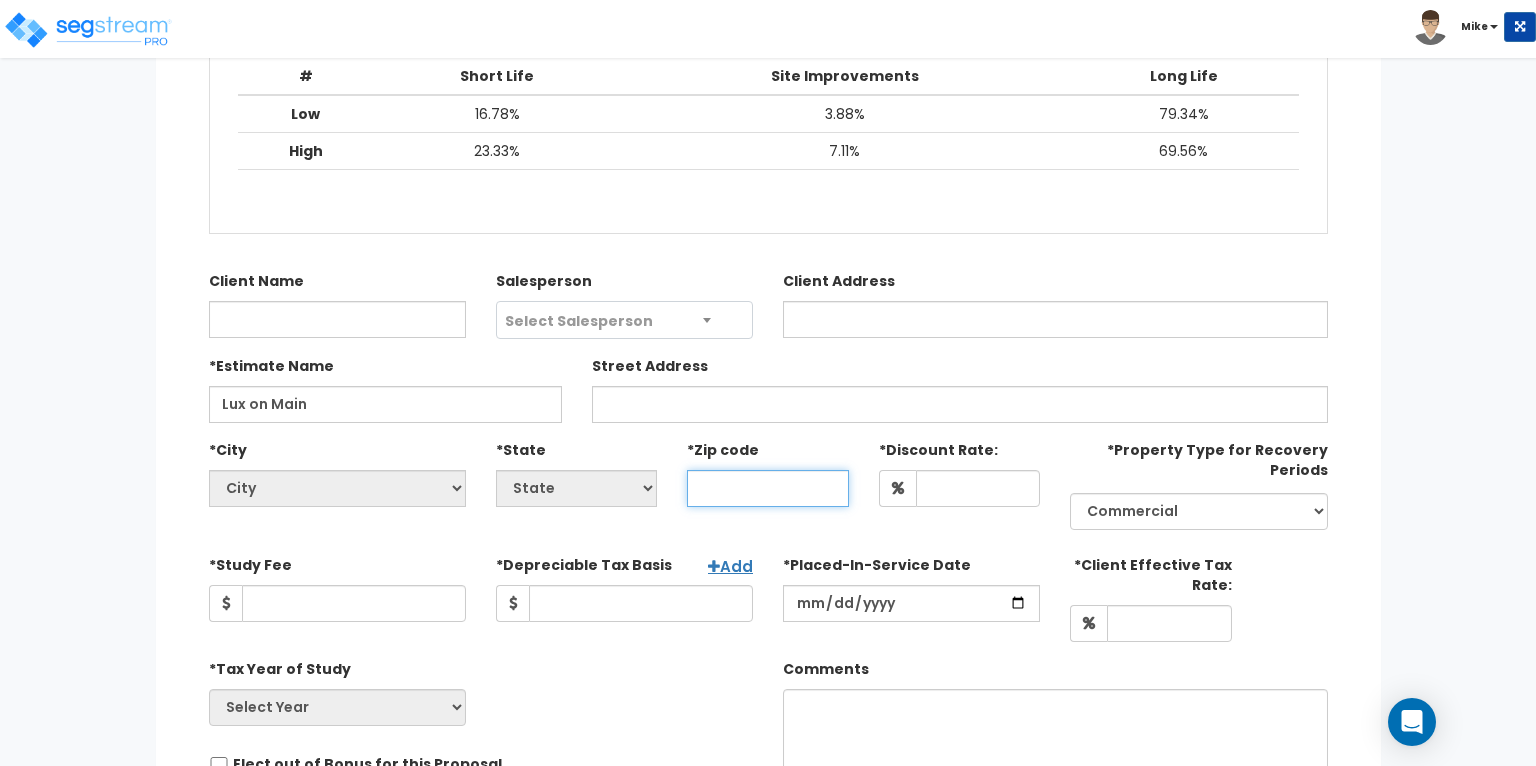 click at bounding box center (768, 488) 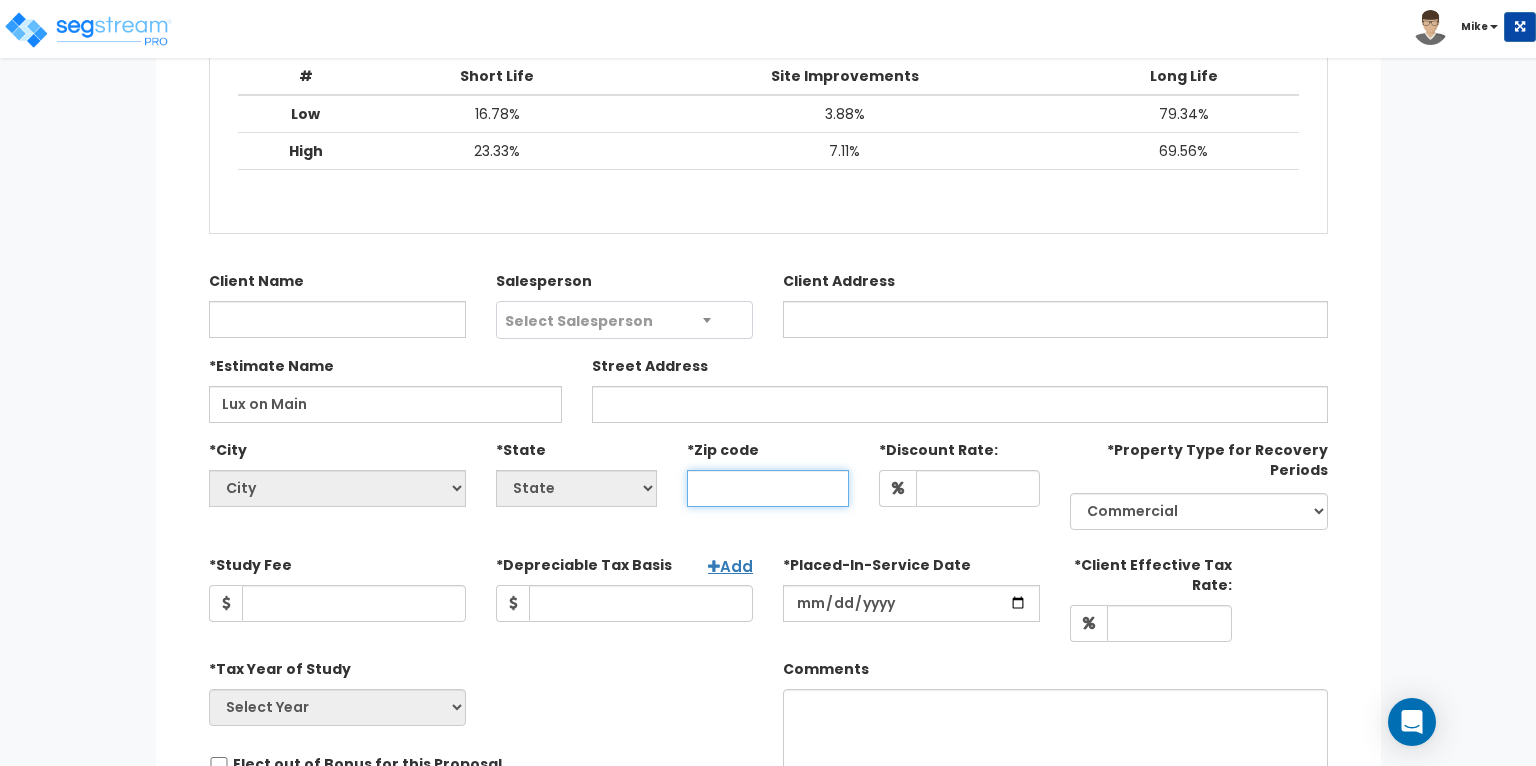 type on "0" 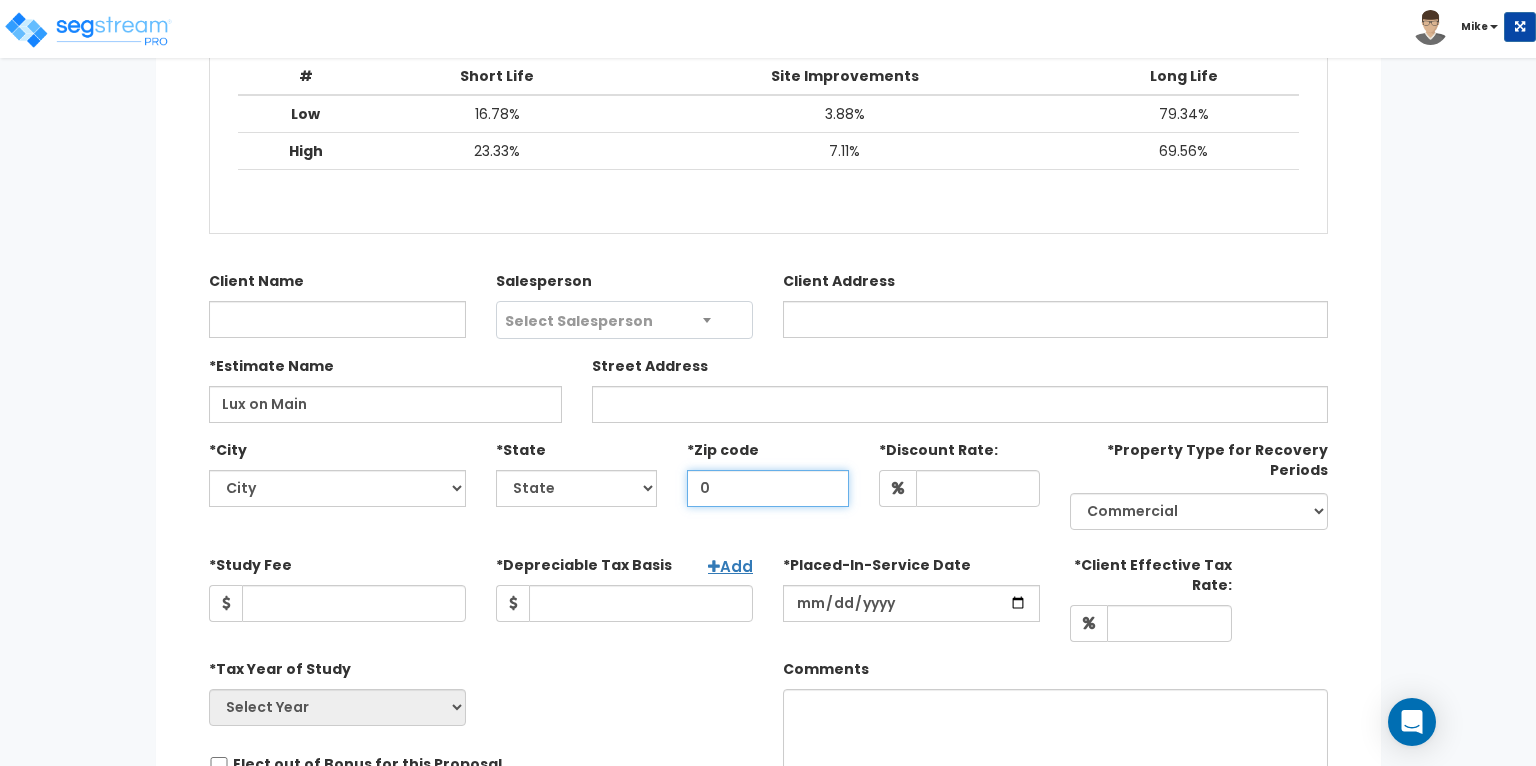 select on "National Average" 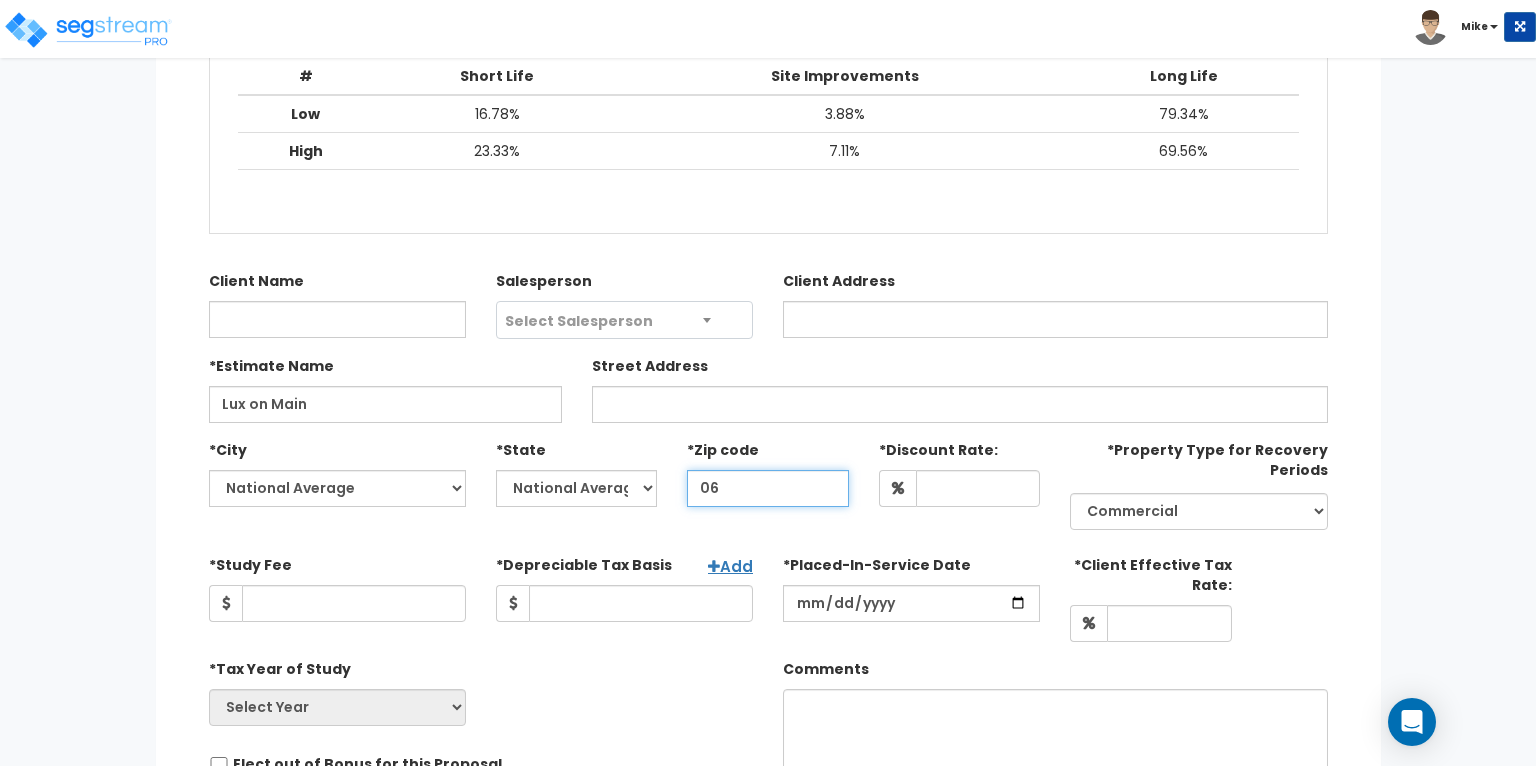 type on "[ZIP CODE]" 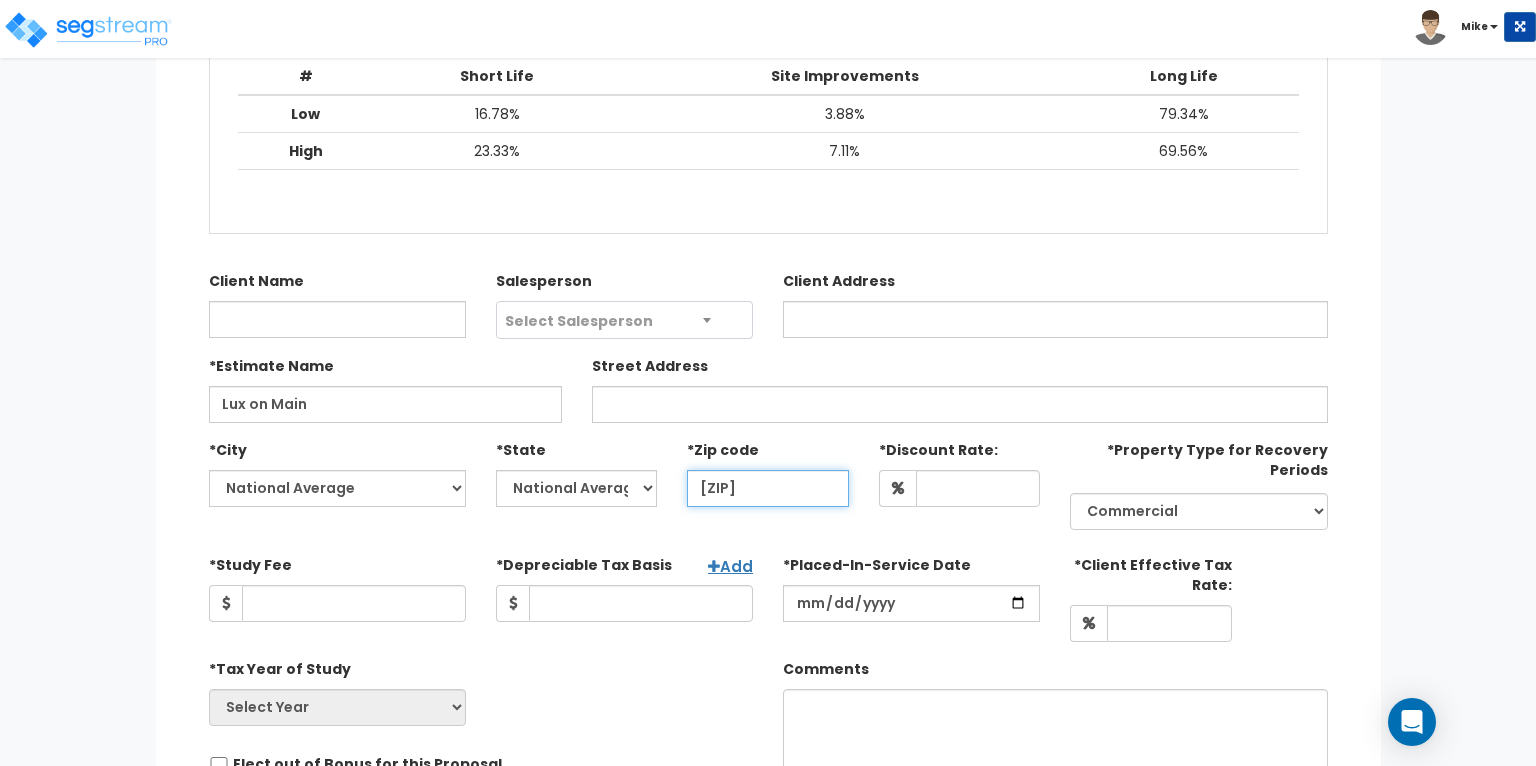 select on "CT" 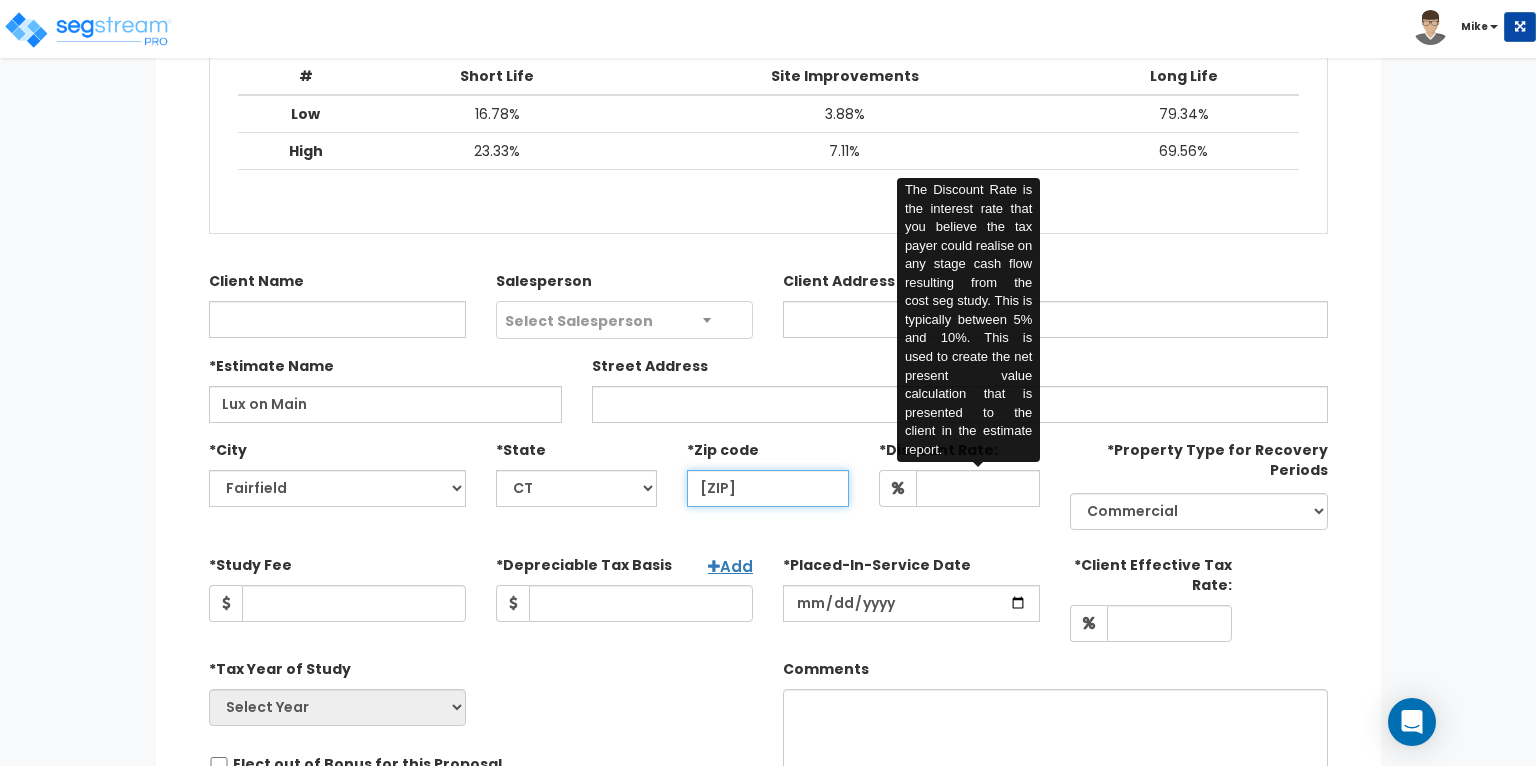 type on "[ZIP CODE]" 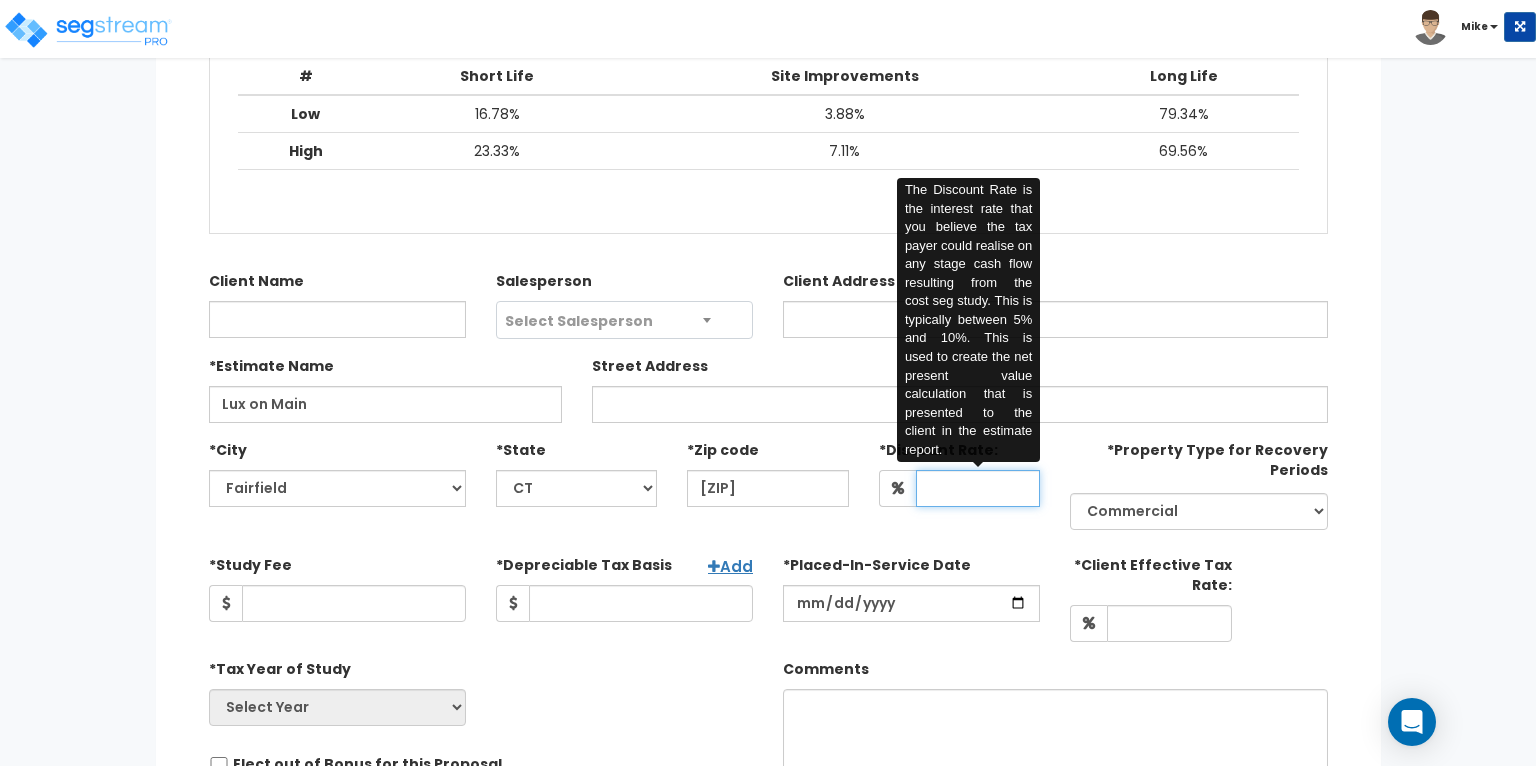 click at bounding box center (978, 488) 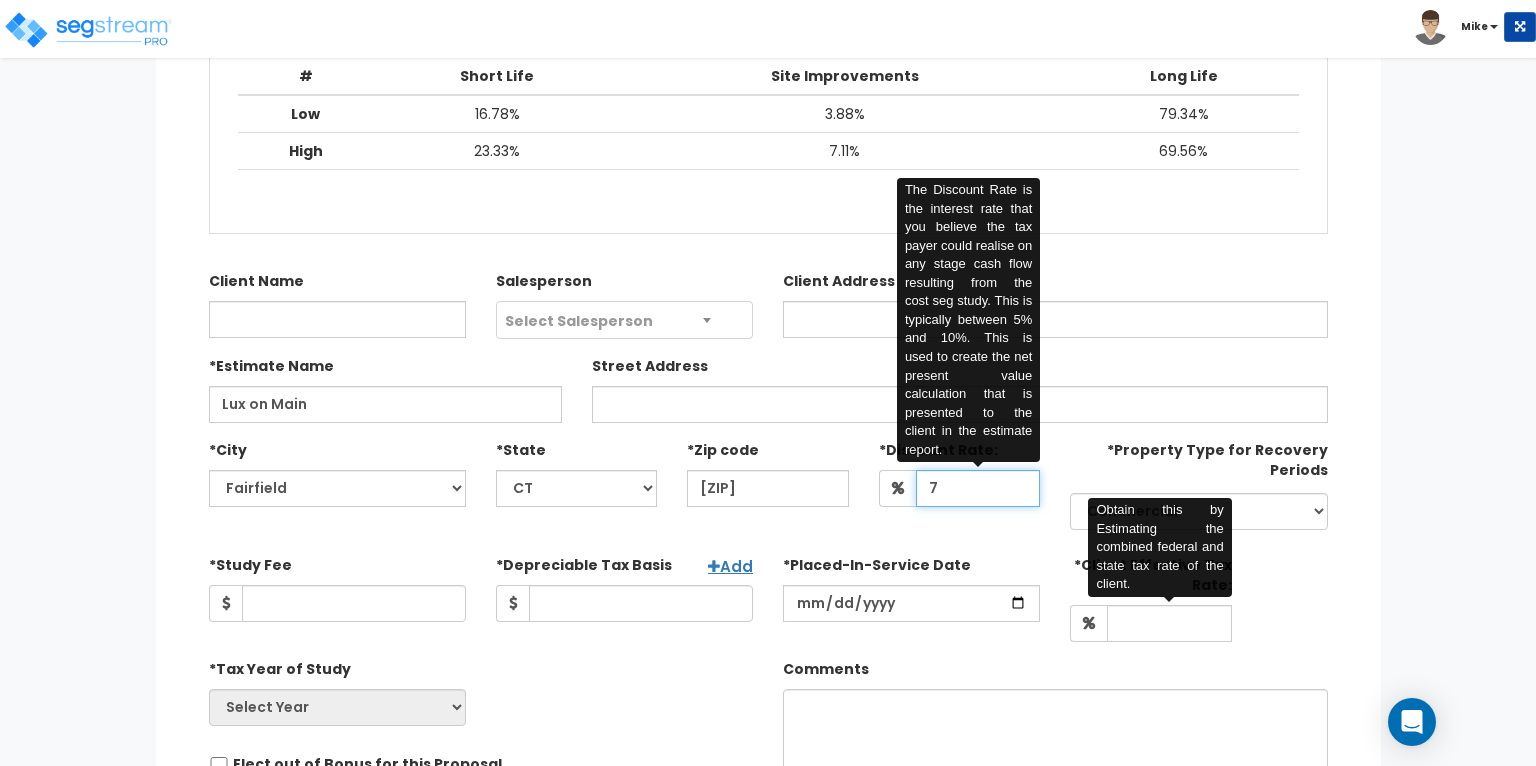 type on "7" 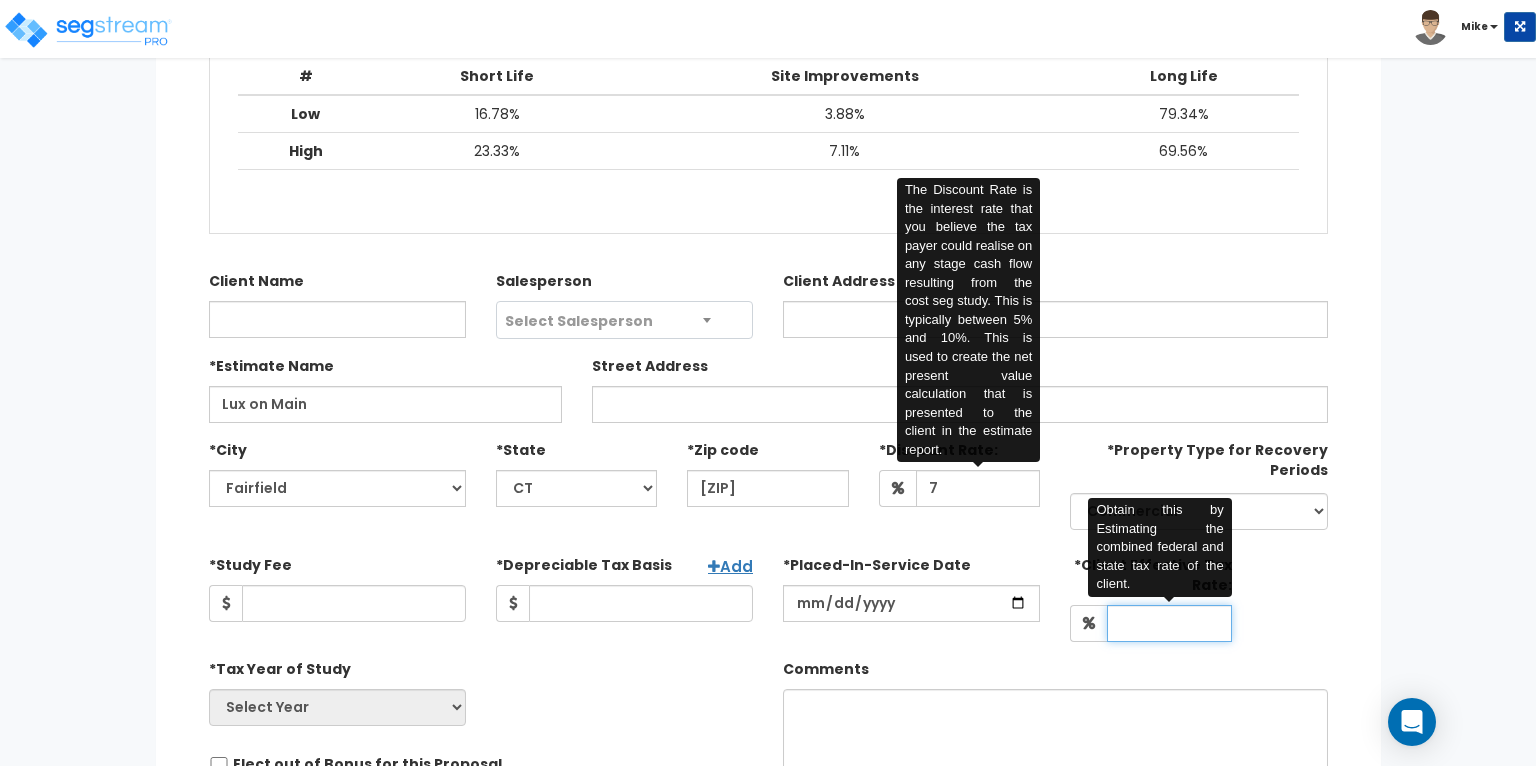 click on "*Client Effective Tax Rate:" at bounding box center (1169, 623) 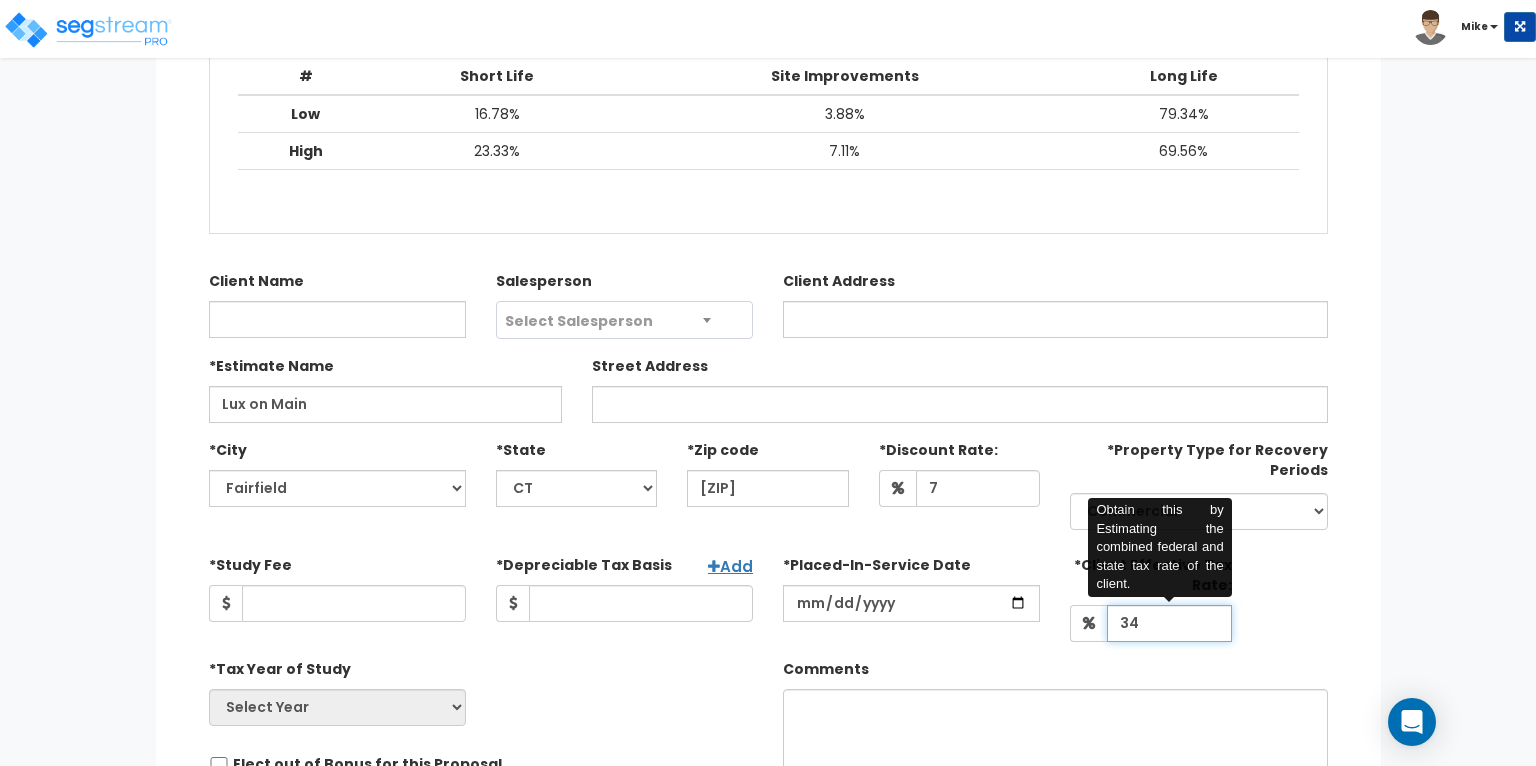type on "34" 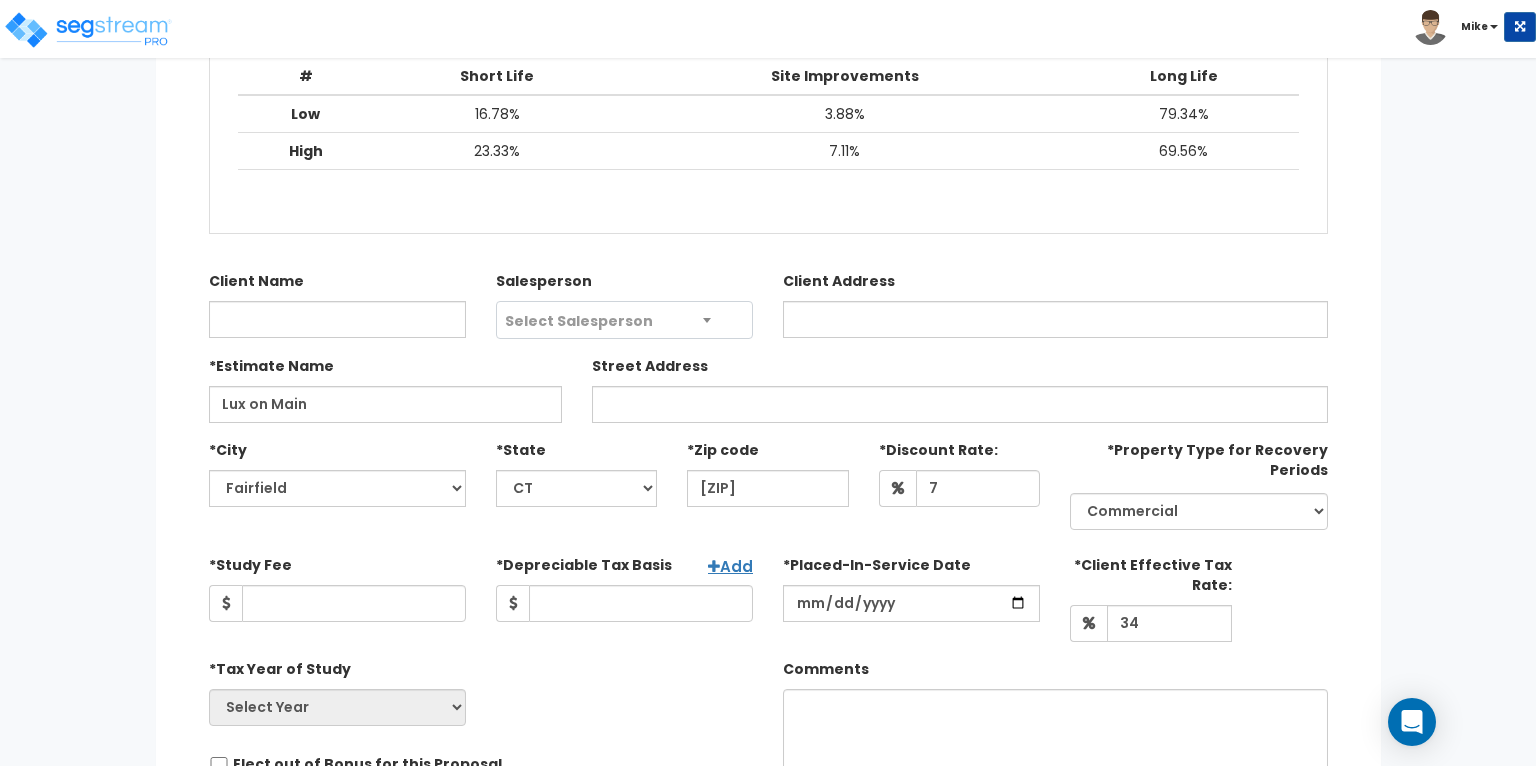 click on "*Tax Year of Study
Select Year
Prior Accumulated Depreciation" at bounding box center (768, 766) 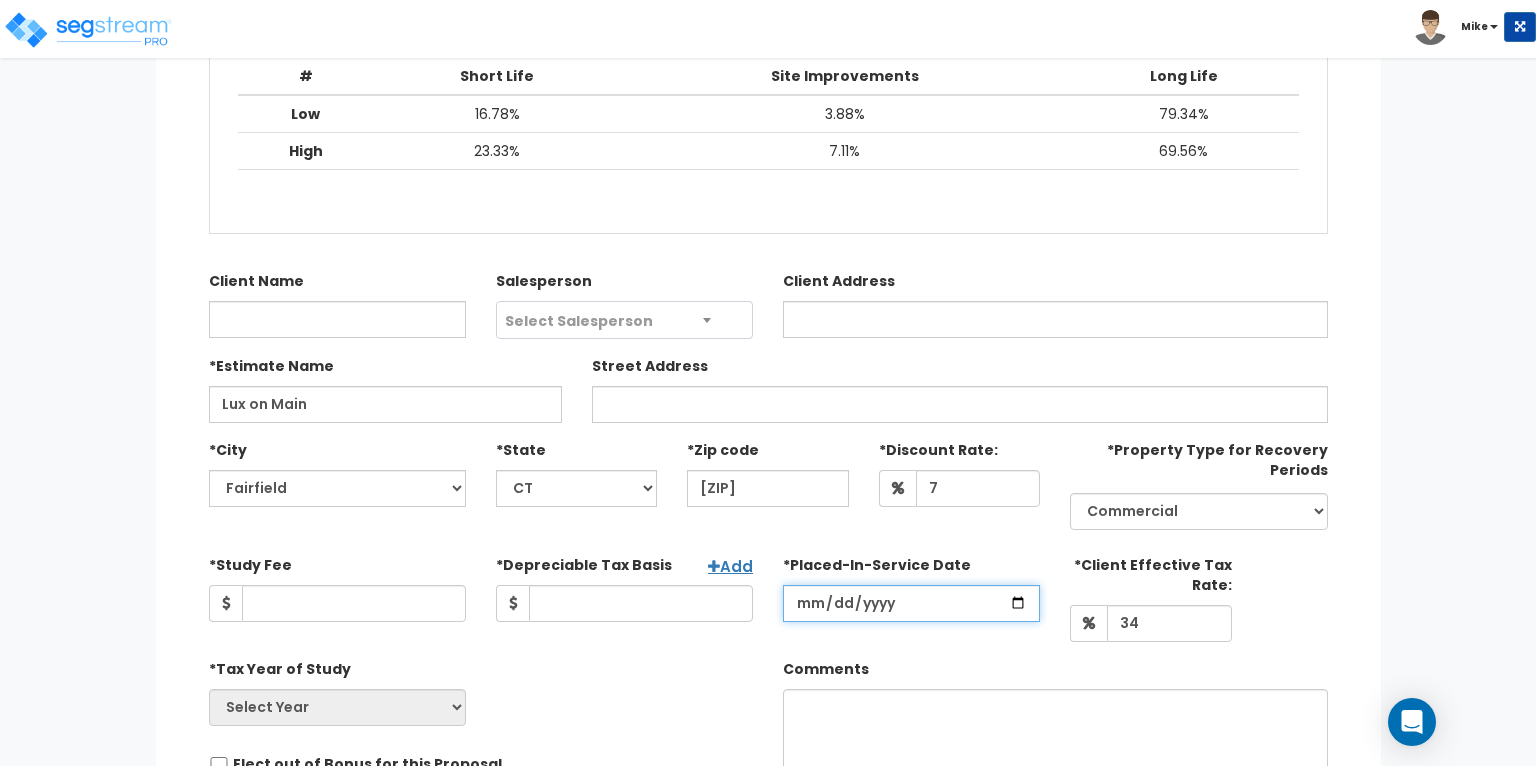 click at bounding box center (911, 603) 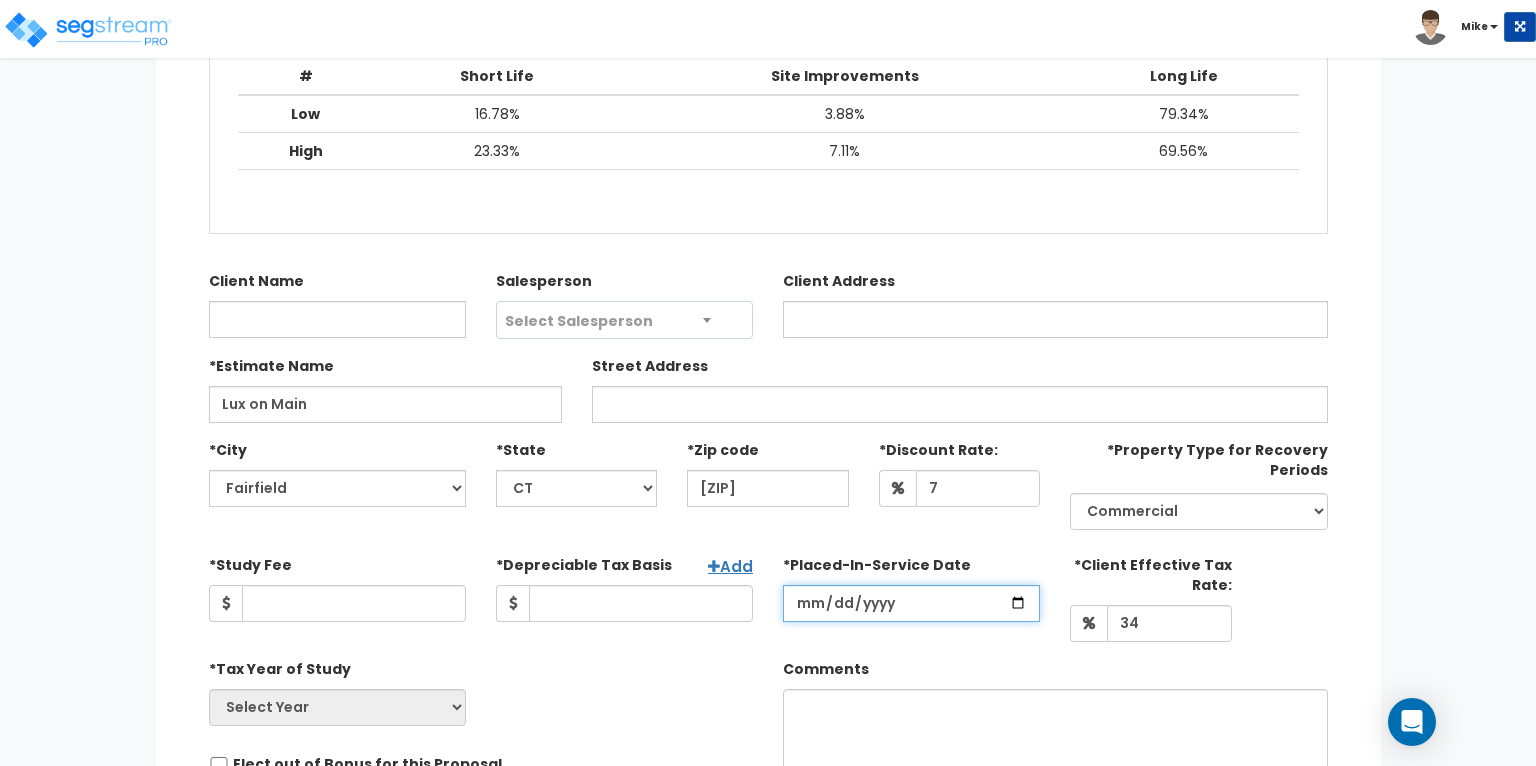 type on "[DATE]" 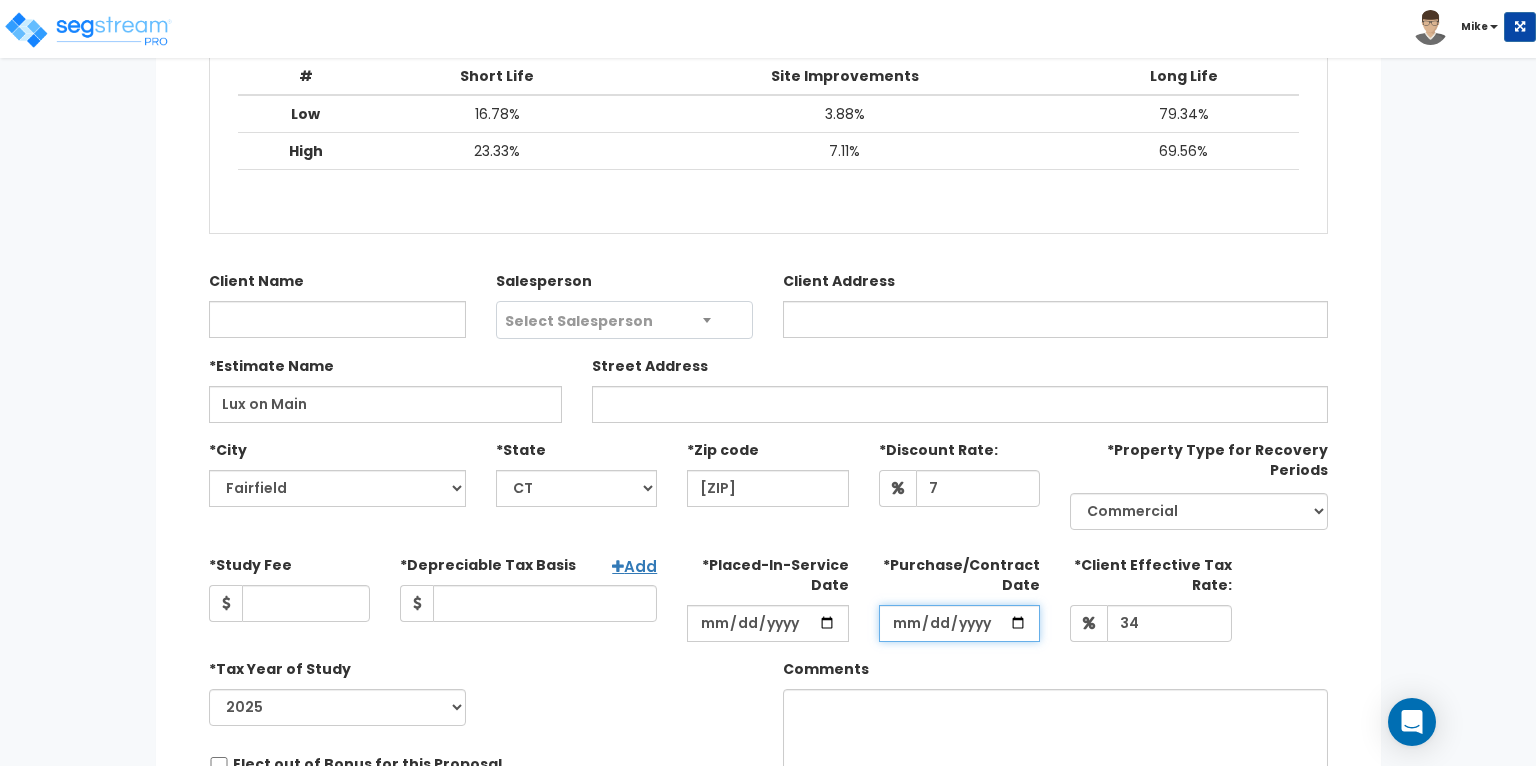 click on "*Purchase/Contract Date" at bounding box center (960, 623) 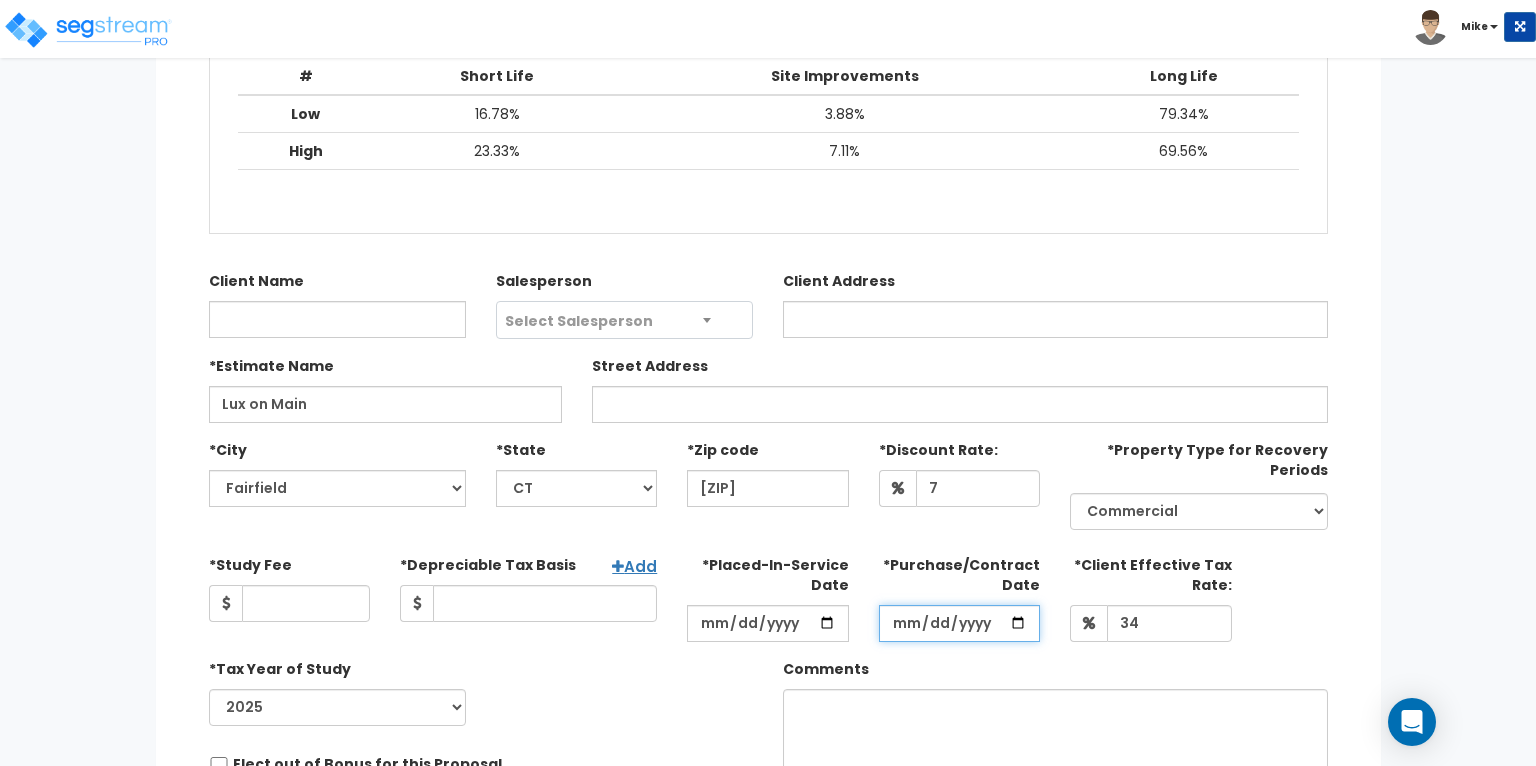 type on "2025-02-01" 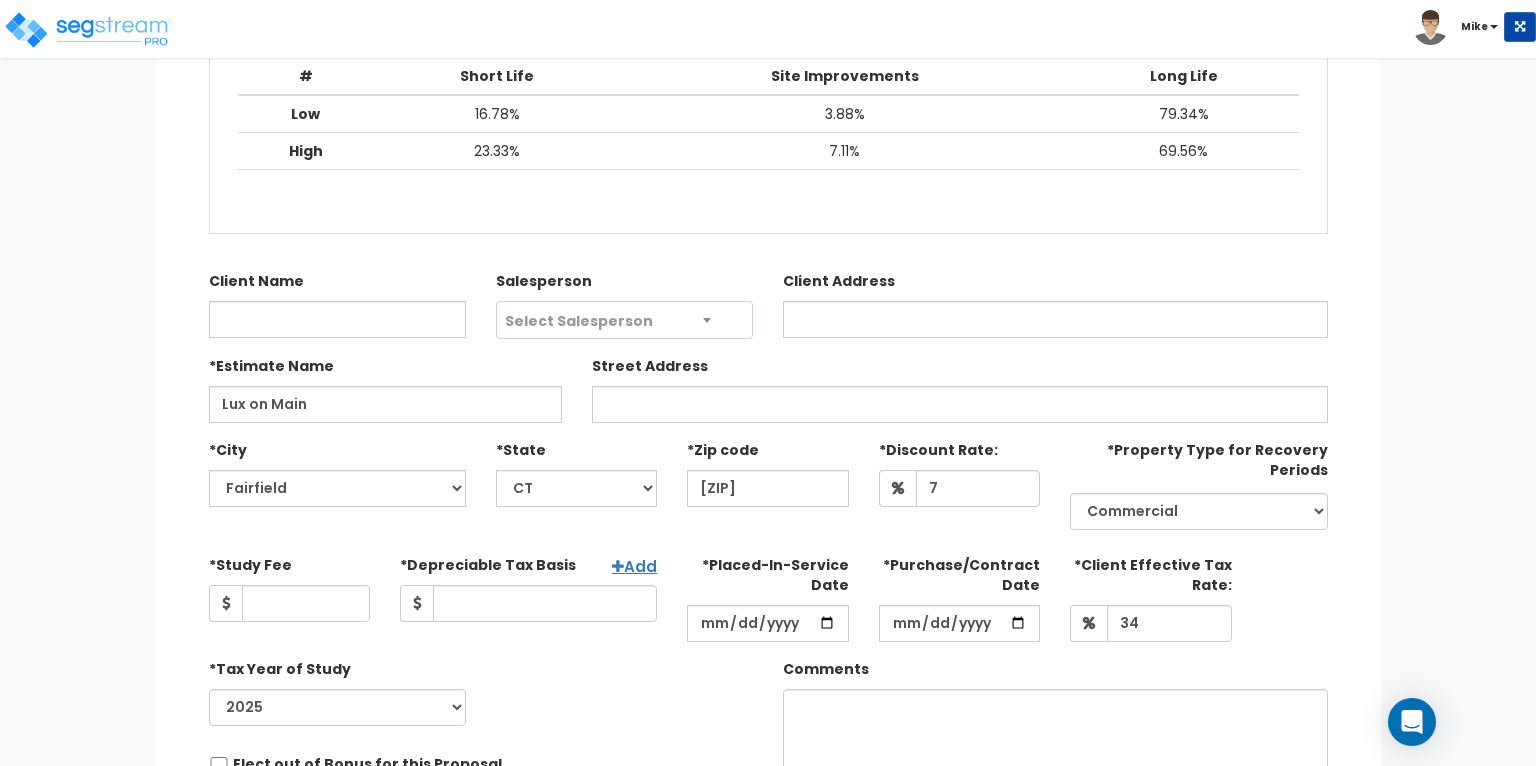 click on "*Tax Year of Study
2025 2026
Prior Accumulated Depreciation" at bounding box center (481, 693) 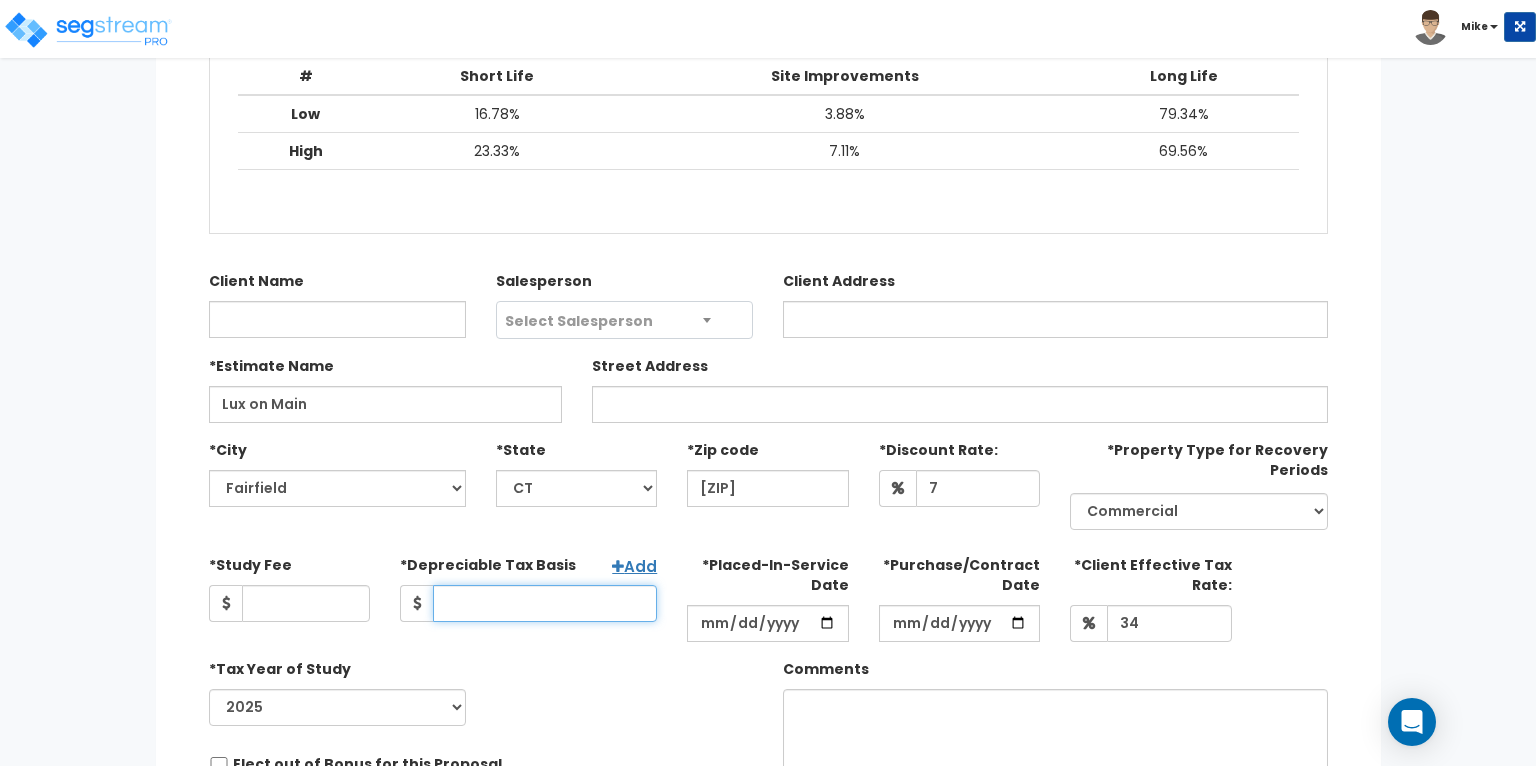click on "*Depreciable Tax Basis" at bounding box center [545, 603] 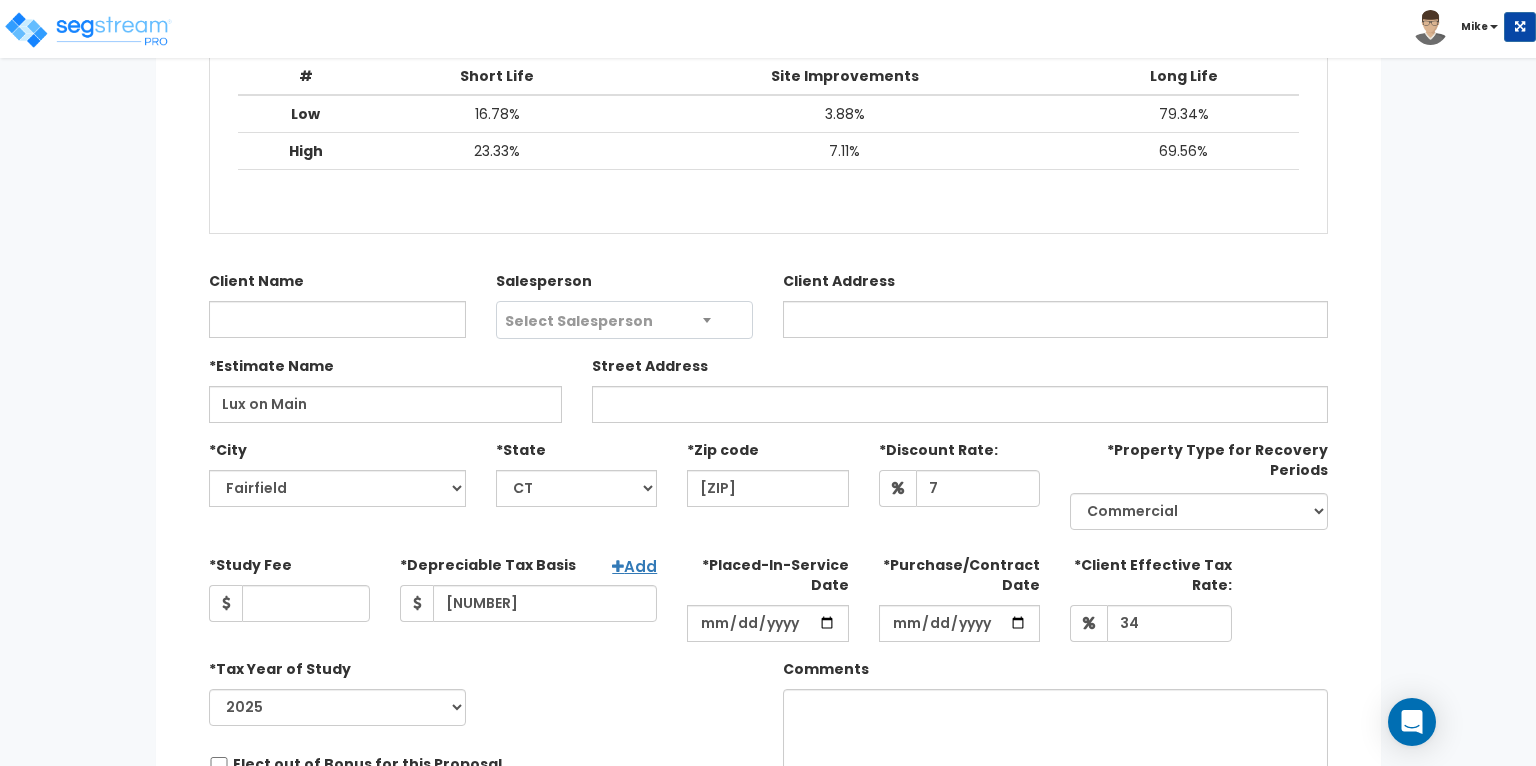 click on "*Tax Year of Study
2025 2026
Prior Accumulated Depreciation" at bounding box center [481, 693] 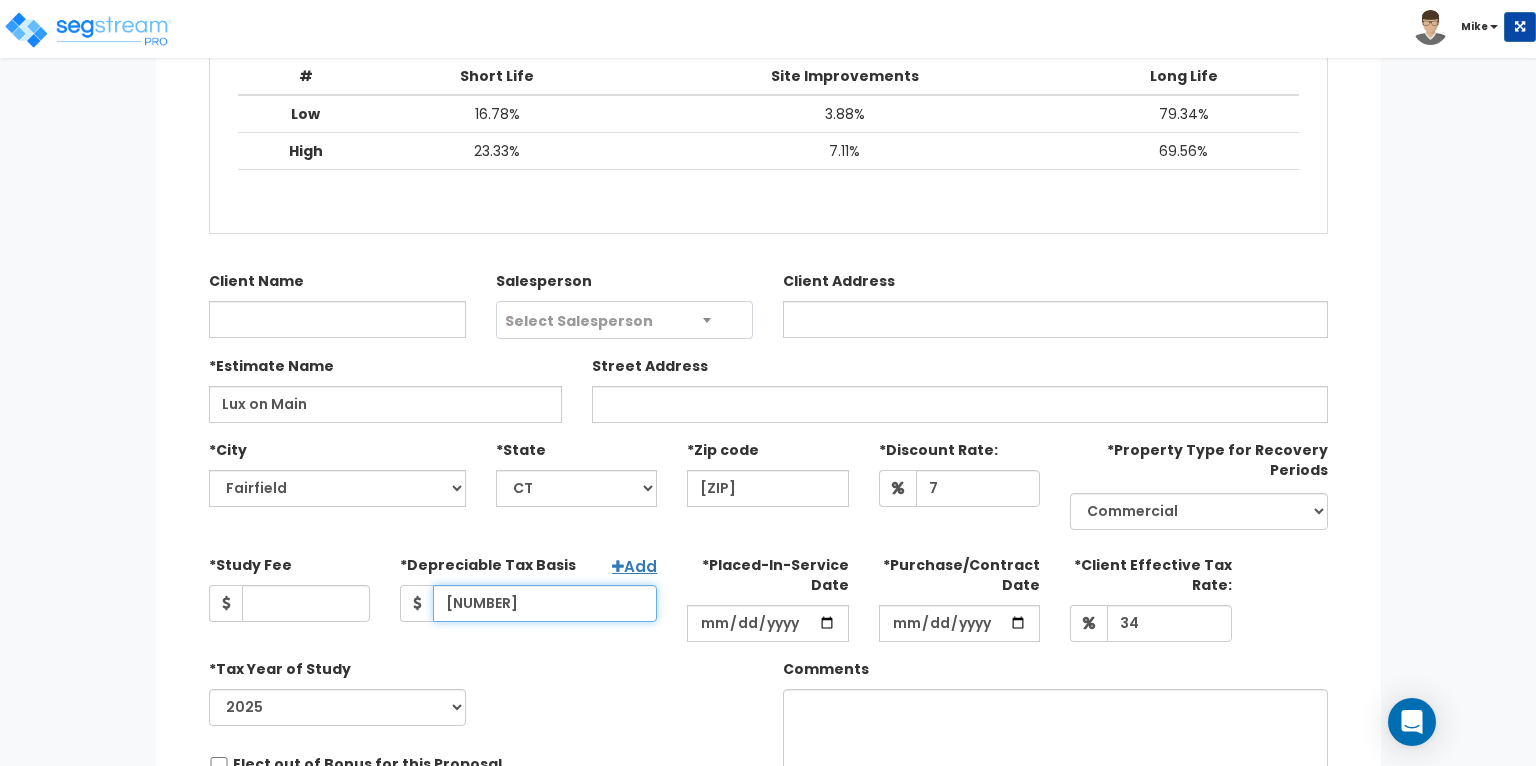 click on "2,500,000" at bounding box center (545, 603) 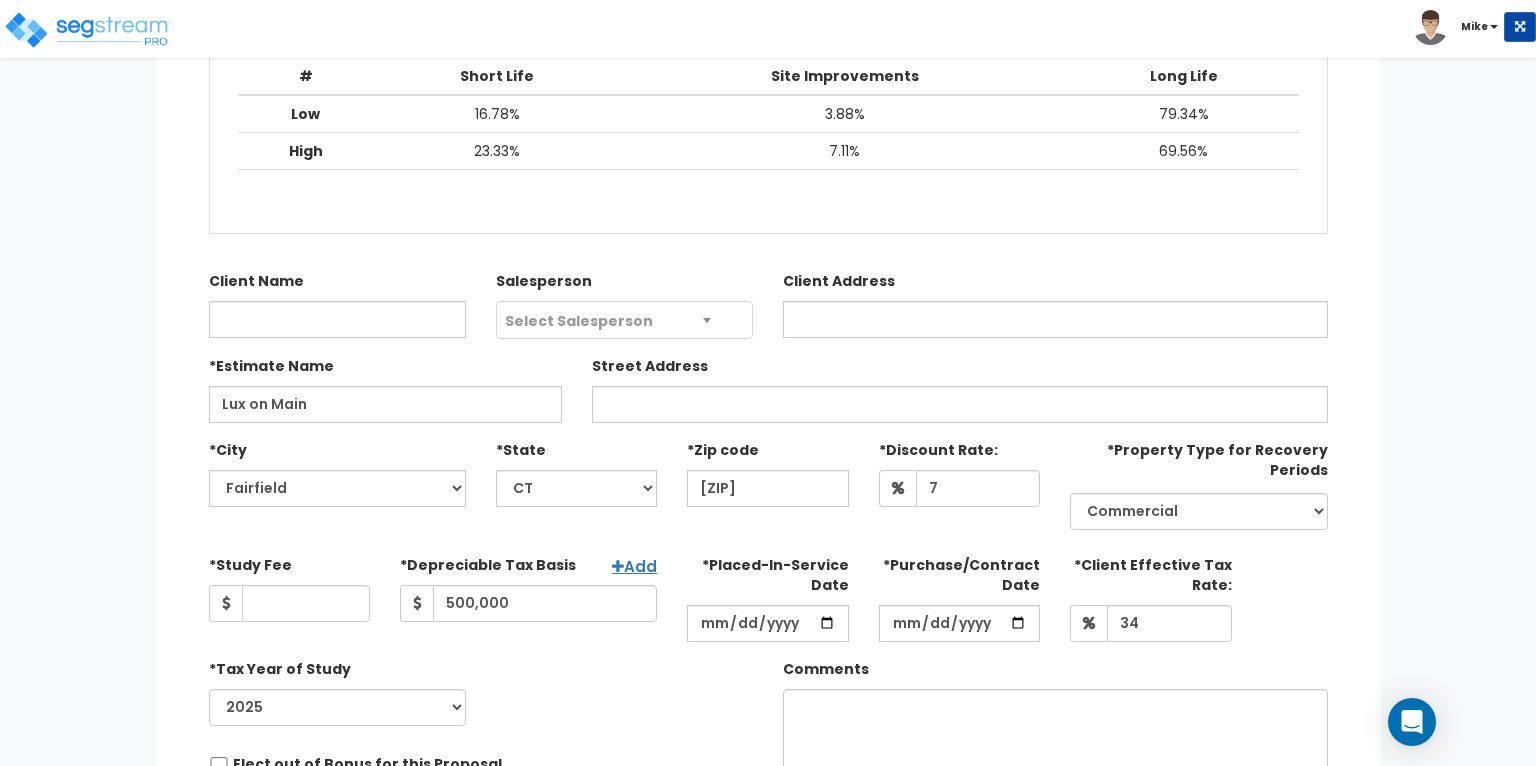 click on "*Tax Year of Study
2025 2026
Prior Accumulated Depreciation" at bounding box center [481, 693] 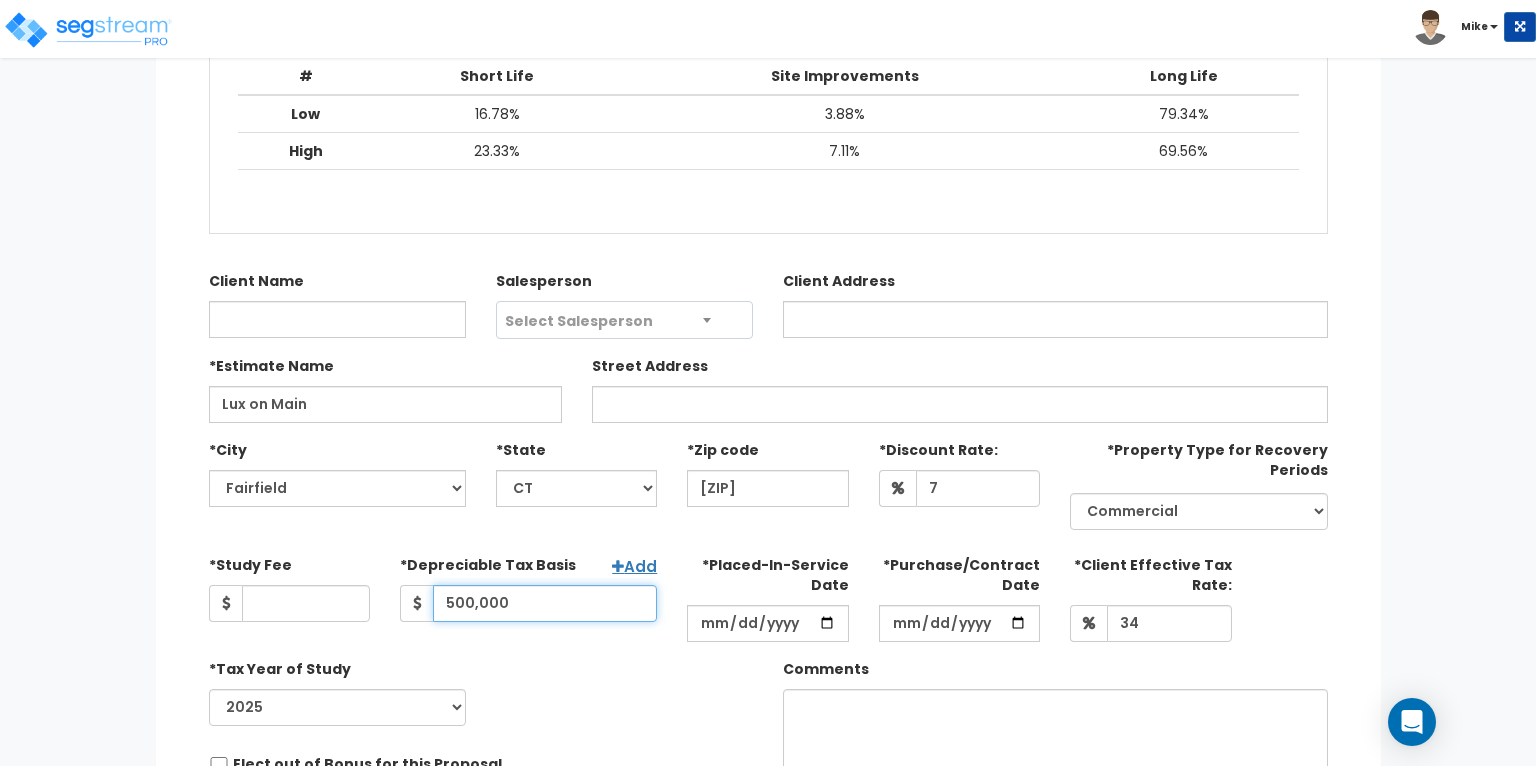 click on "500,000" at bounding box center [545, 603] 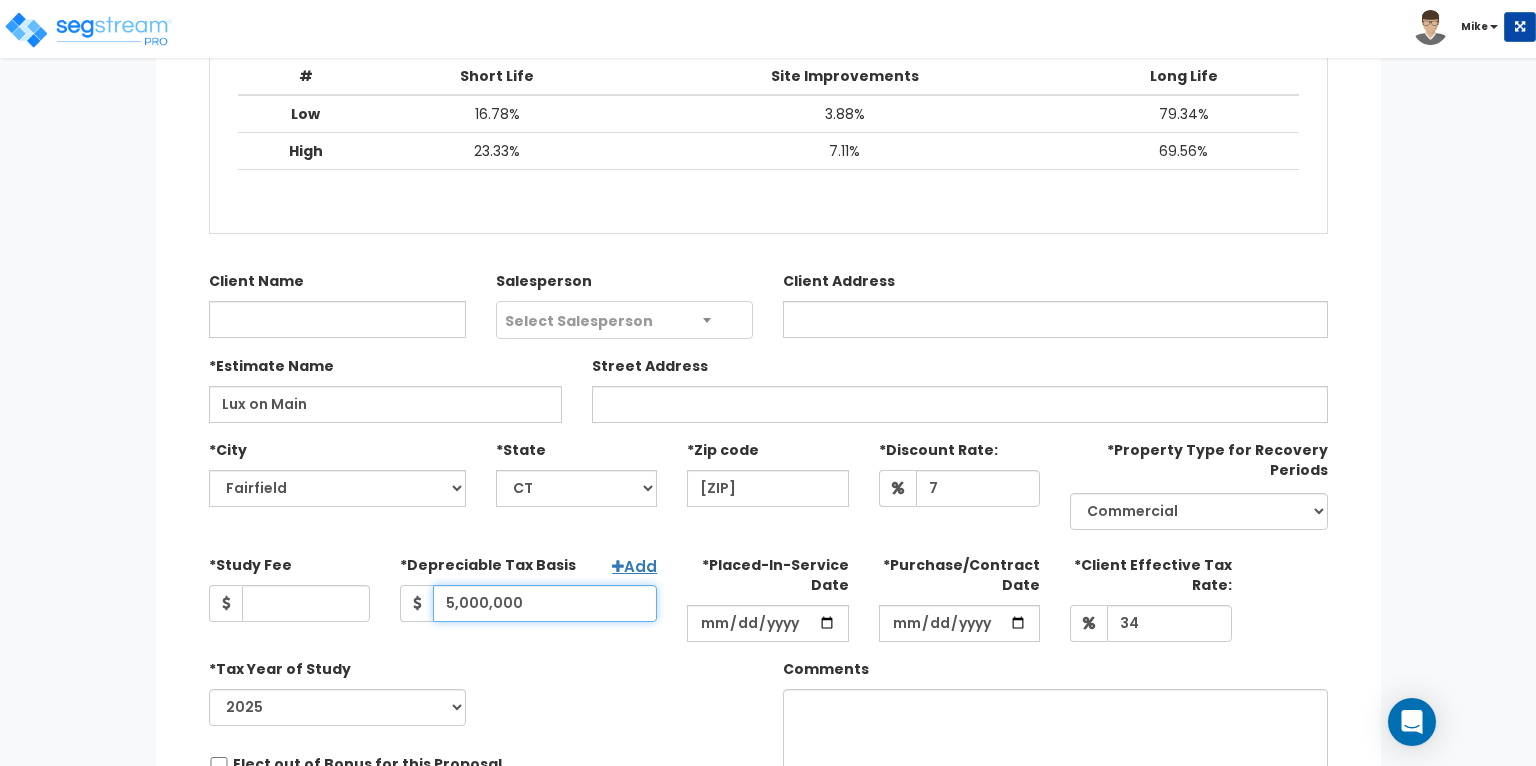 type on "5,000,000" 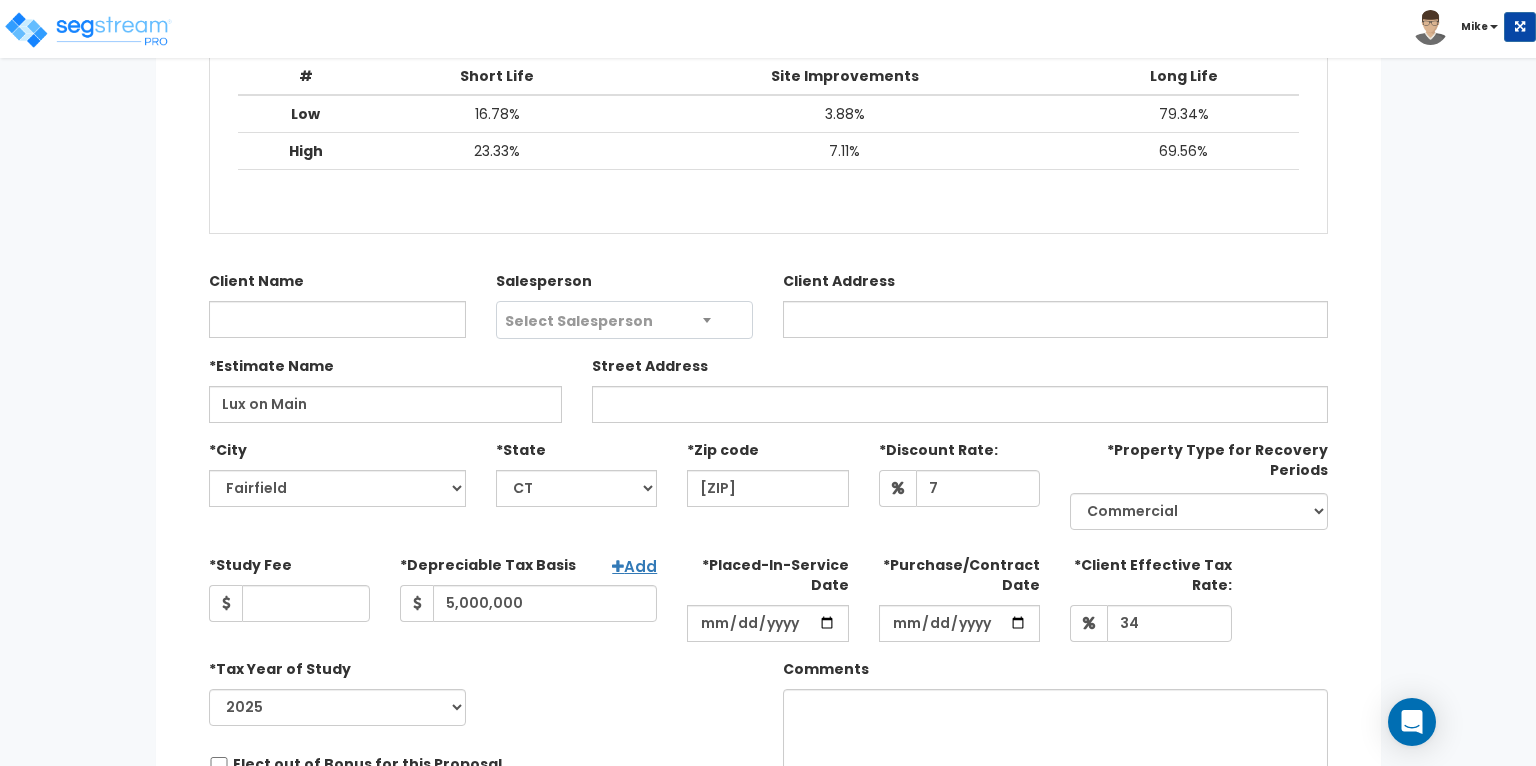 click on "*Tax Year of Study
2025 2026
Prior Accumulated Depreciation" at bounding box center (481, 693) 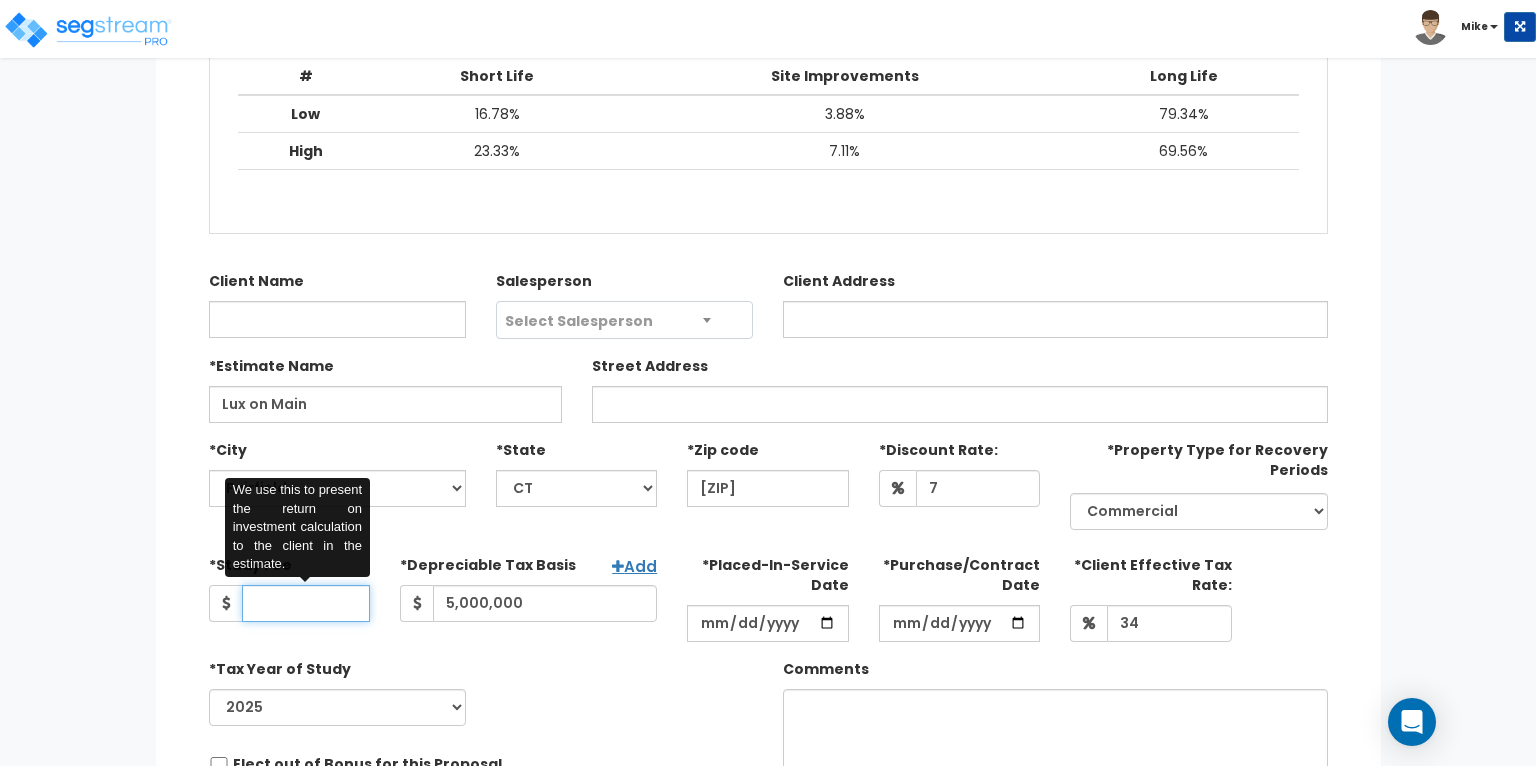 click on "*Study Fee" at bounding box center (306, 603) 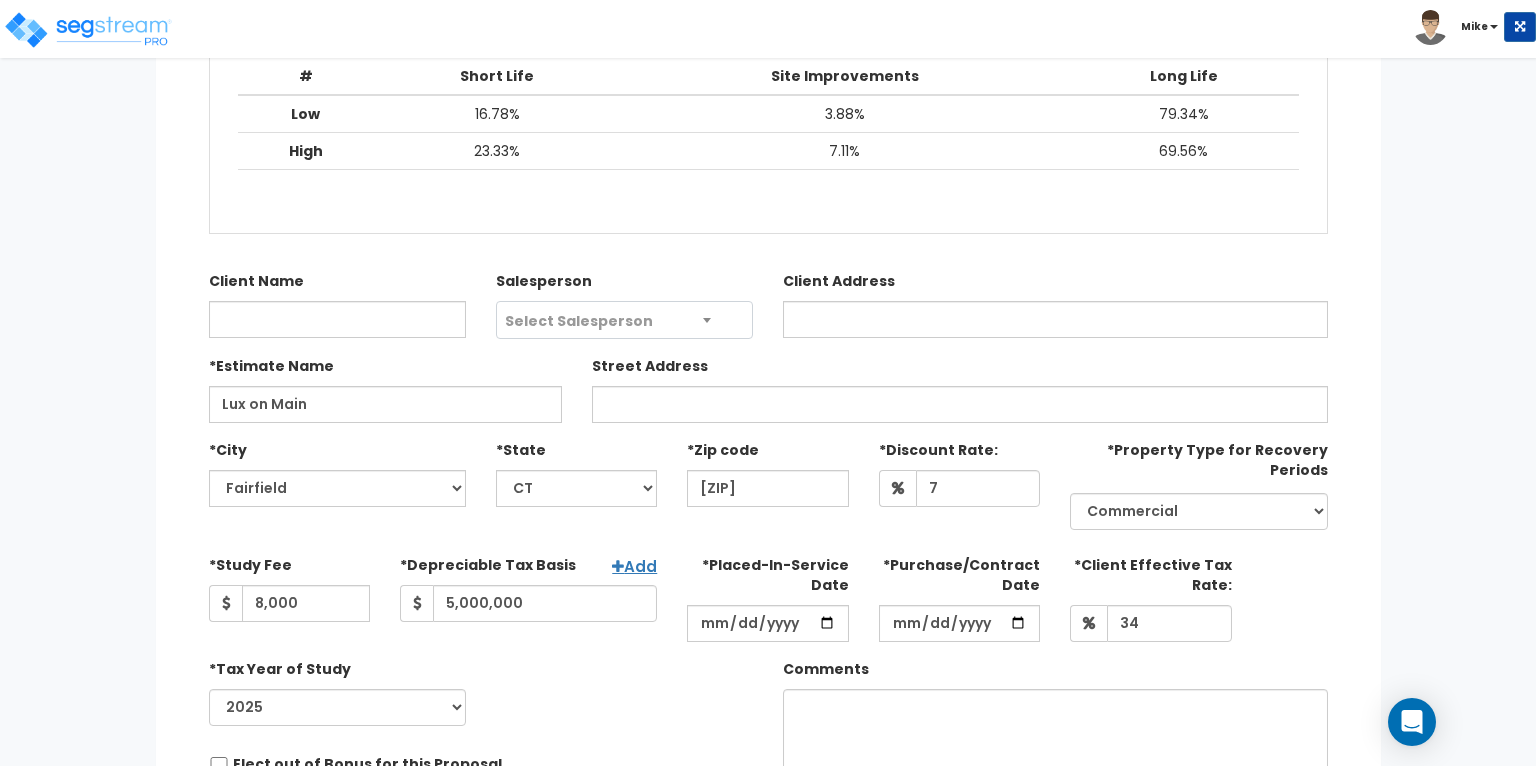 click on "*Tax Year of Study
2025 2026
Prior Accumulated Depreciation" at bounding box center [481, 693] 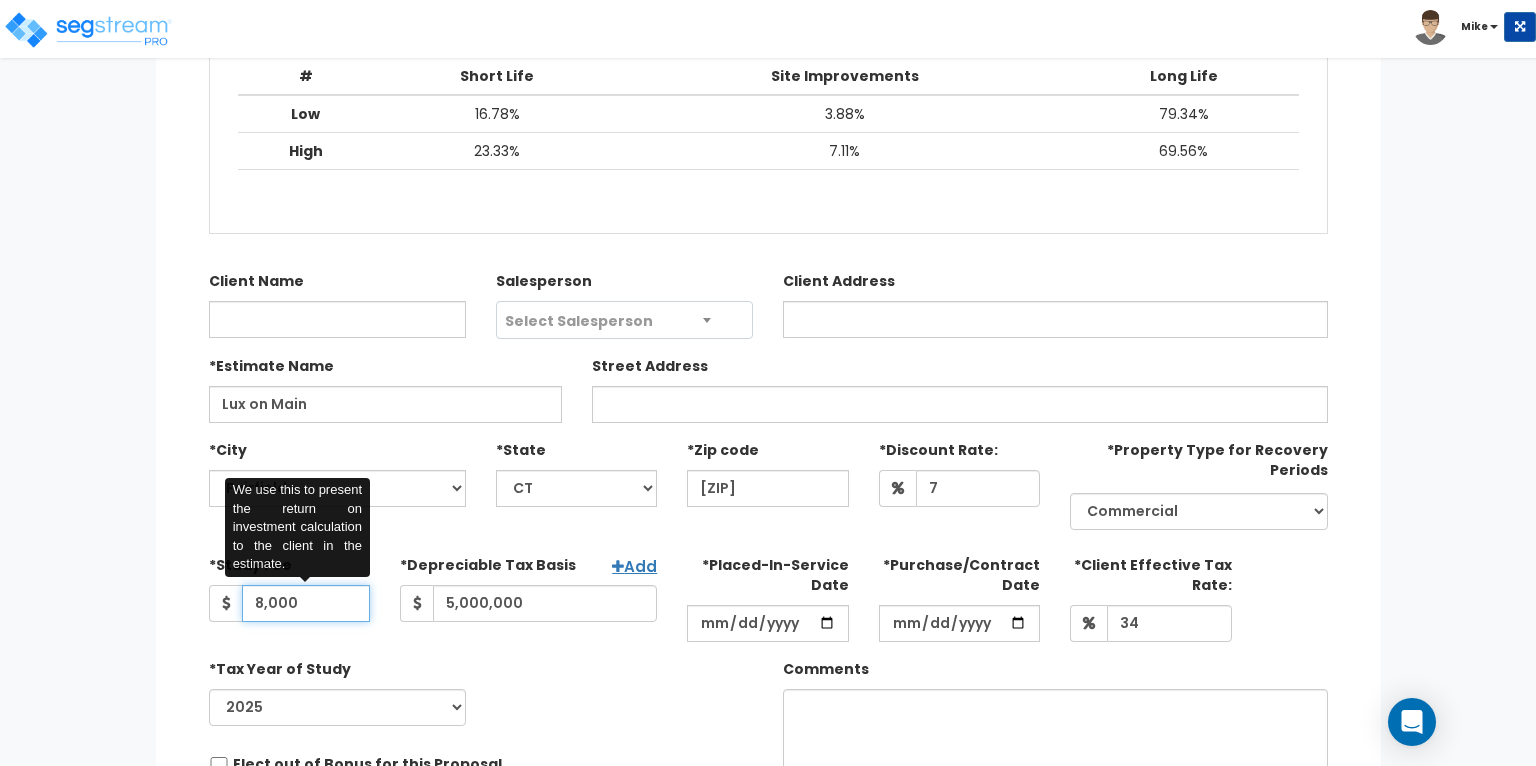 click on "8,000" at bounding box center (306, 603) 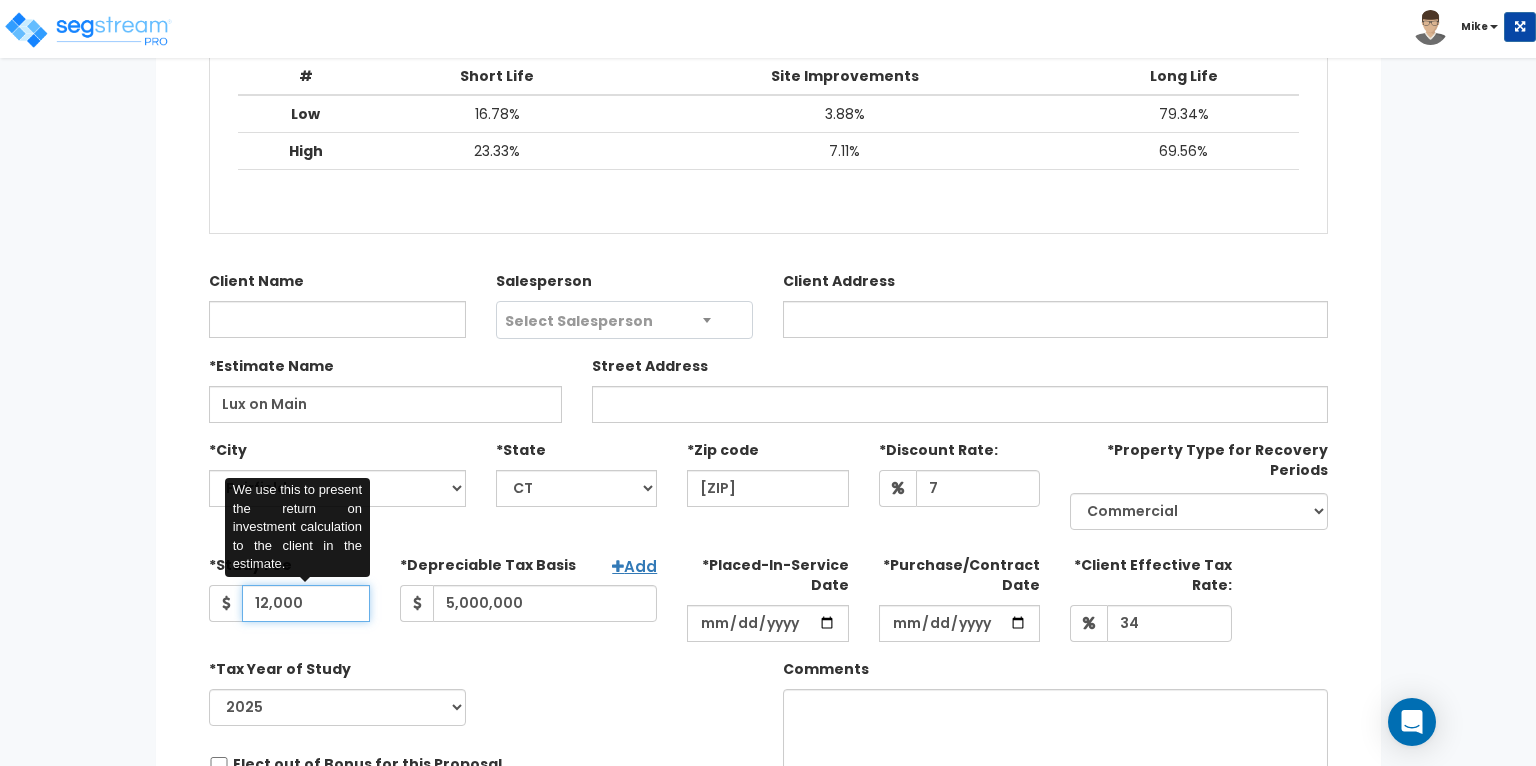 type on "12,000" 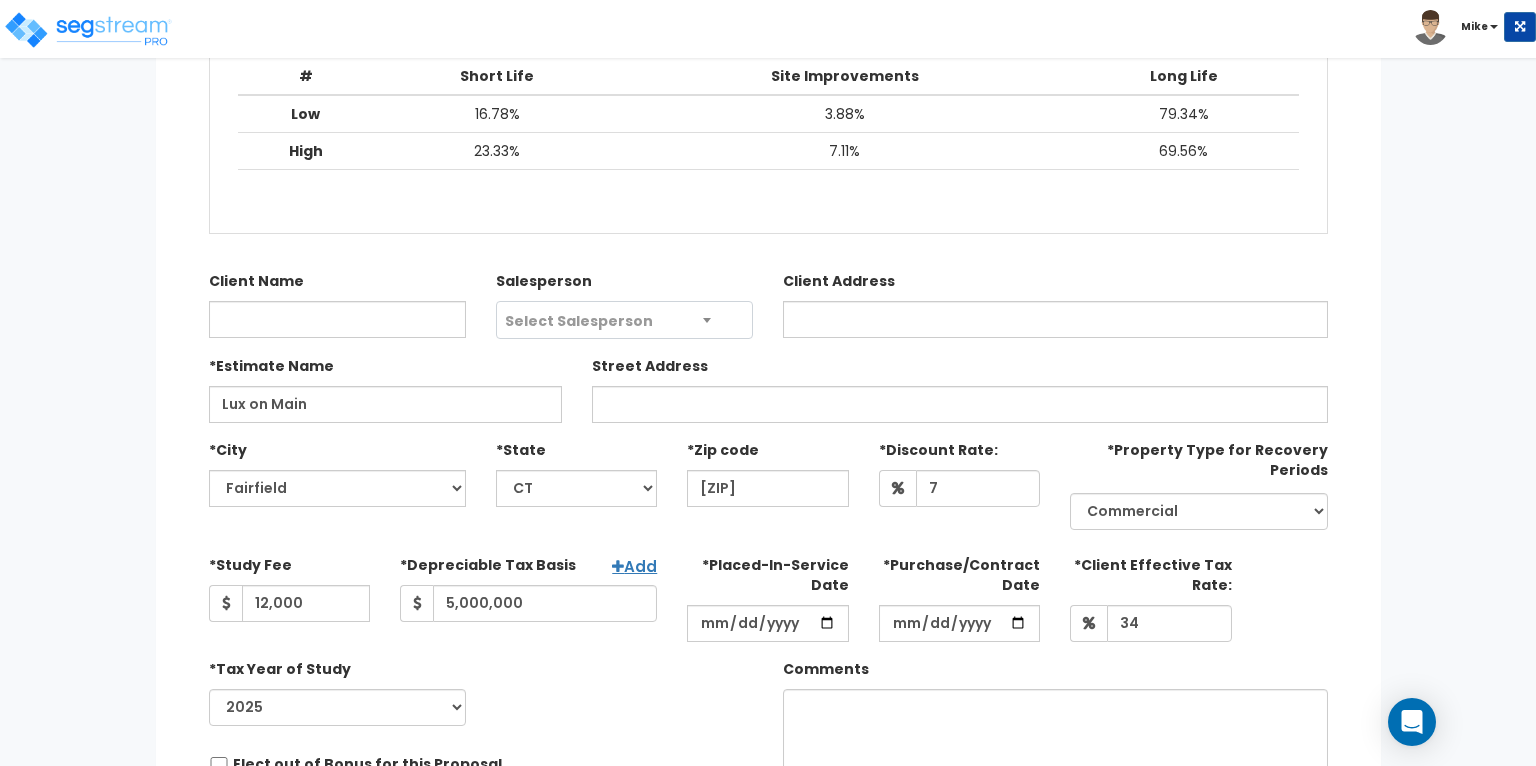 click on "*Tax Year of Study
2025 2026
Prior Accumulated Depreciation" at bounding box center (481, 693) 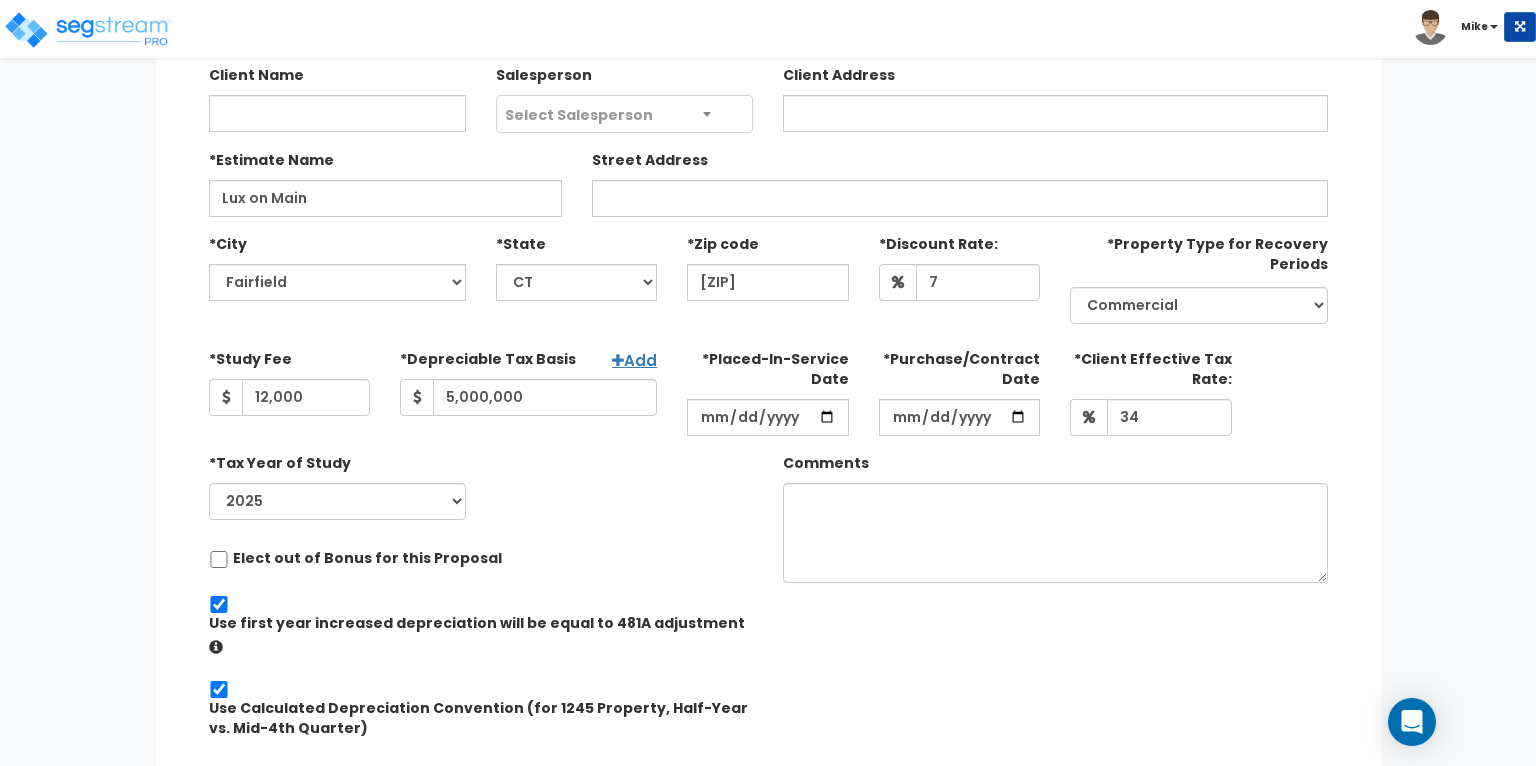 scroll, scrollTop: 692, scrollLeft: 0, axis: vertical 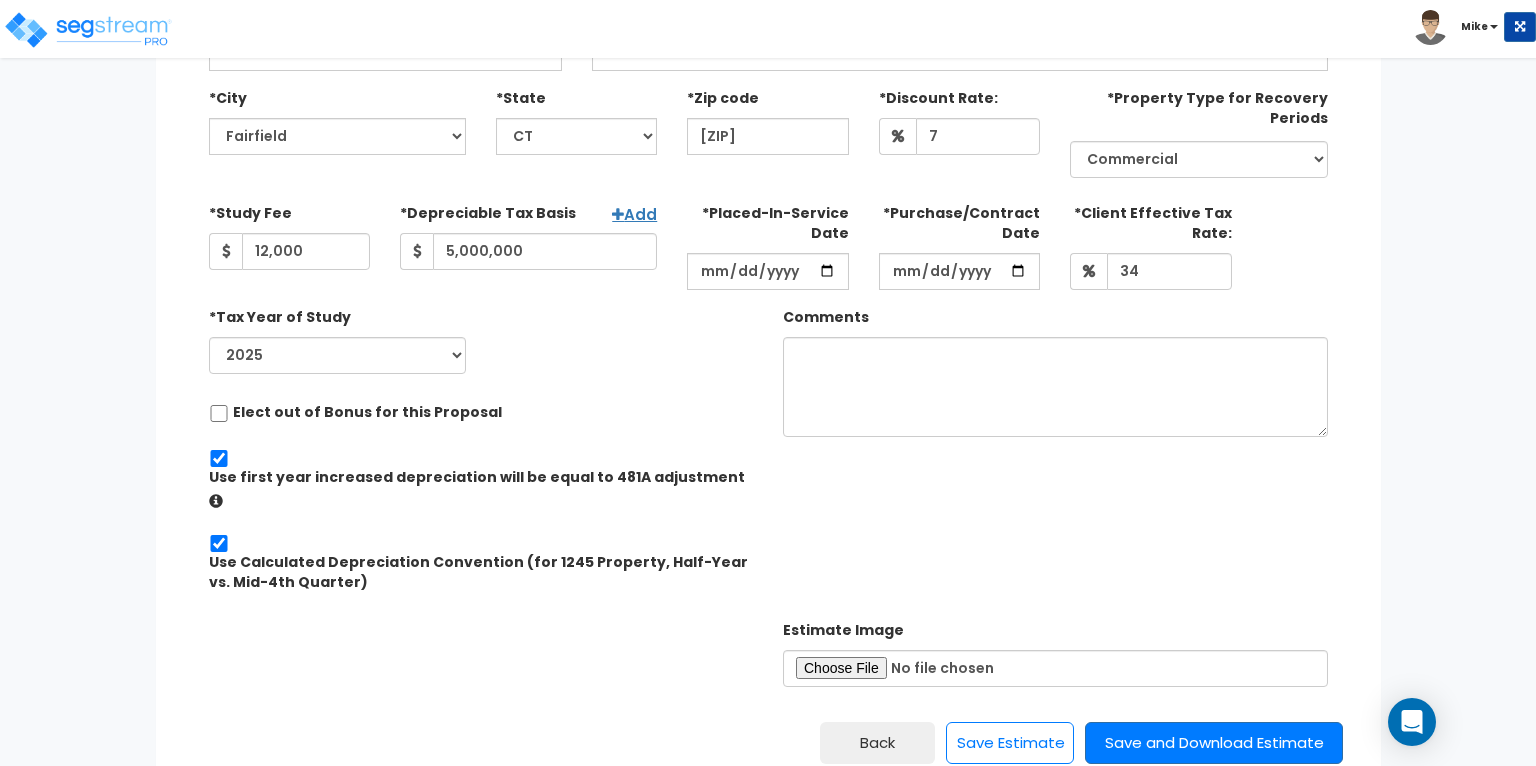 click on "Estimate Image" at bounding box center (768, 645) 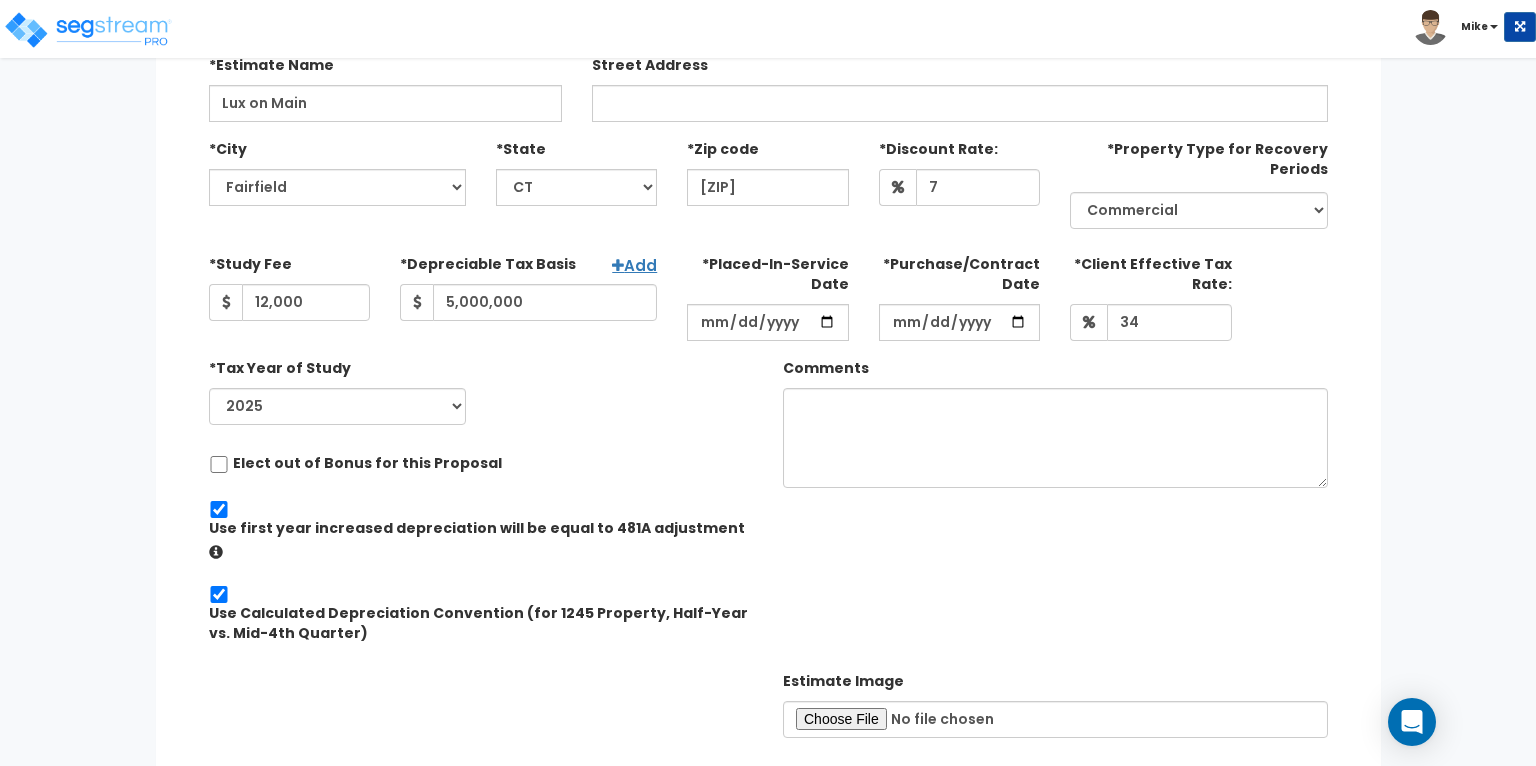 scroll, scrollTop: 644, scrollLeft: 0, axis: vertical 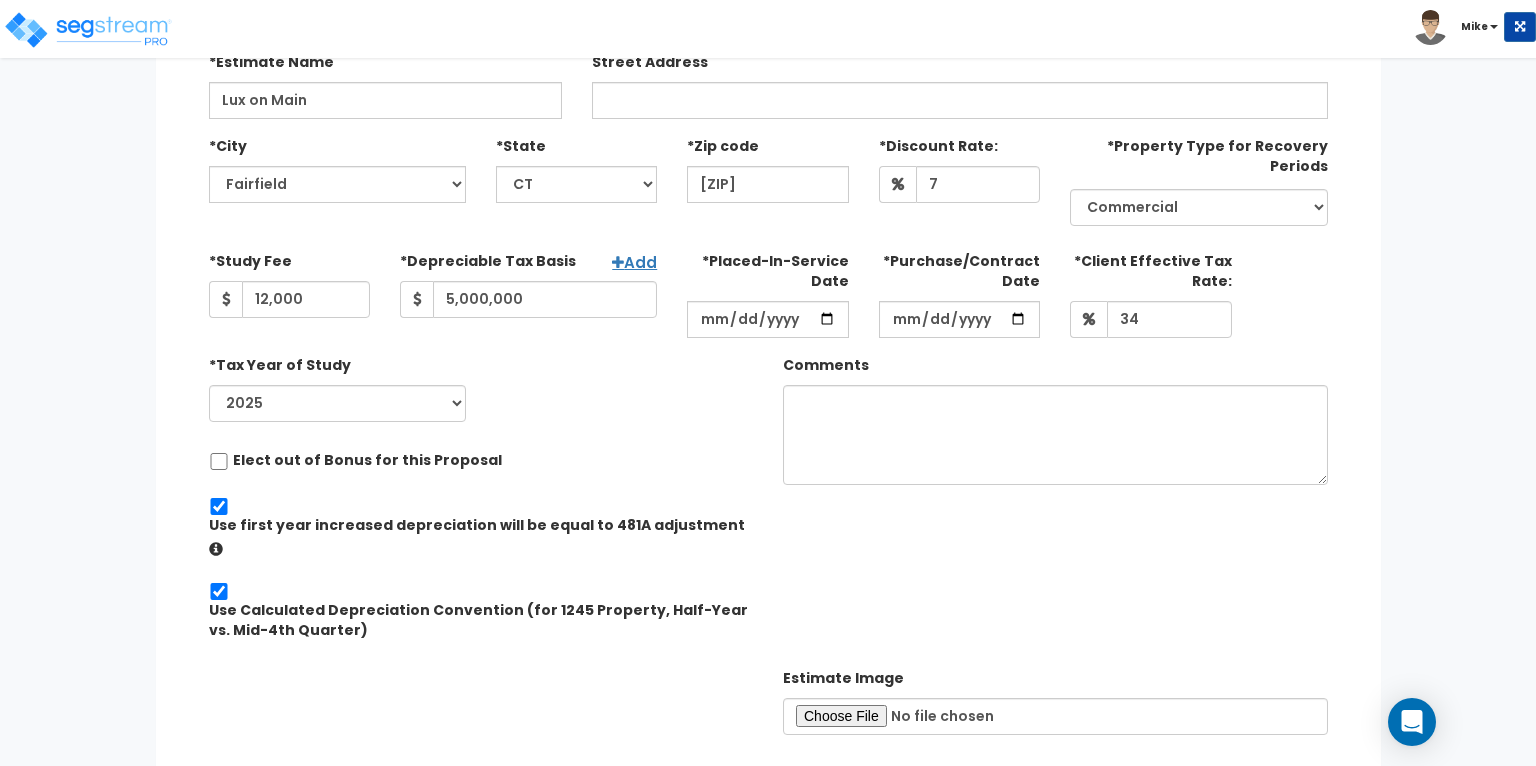 click on "Save and Download Estimate" at bounding box center (1214, 791) 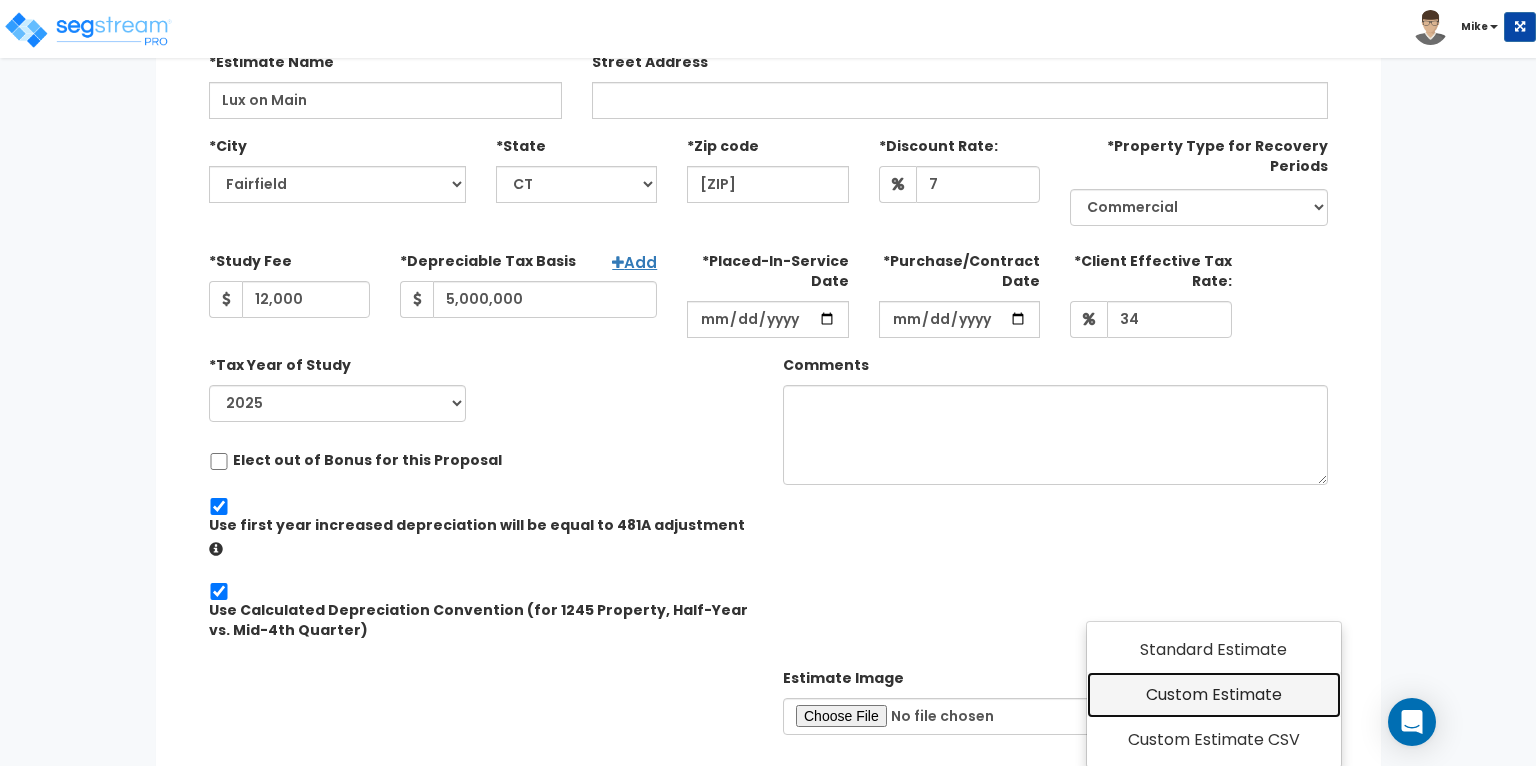 click on "Custom Estimate" at bounding box center [1213, 695] 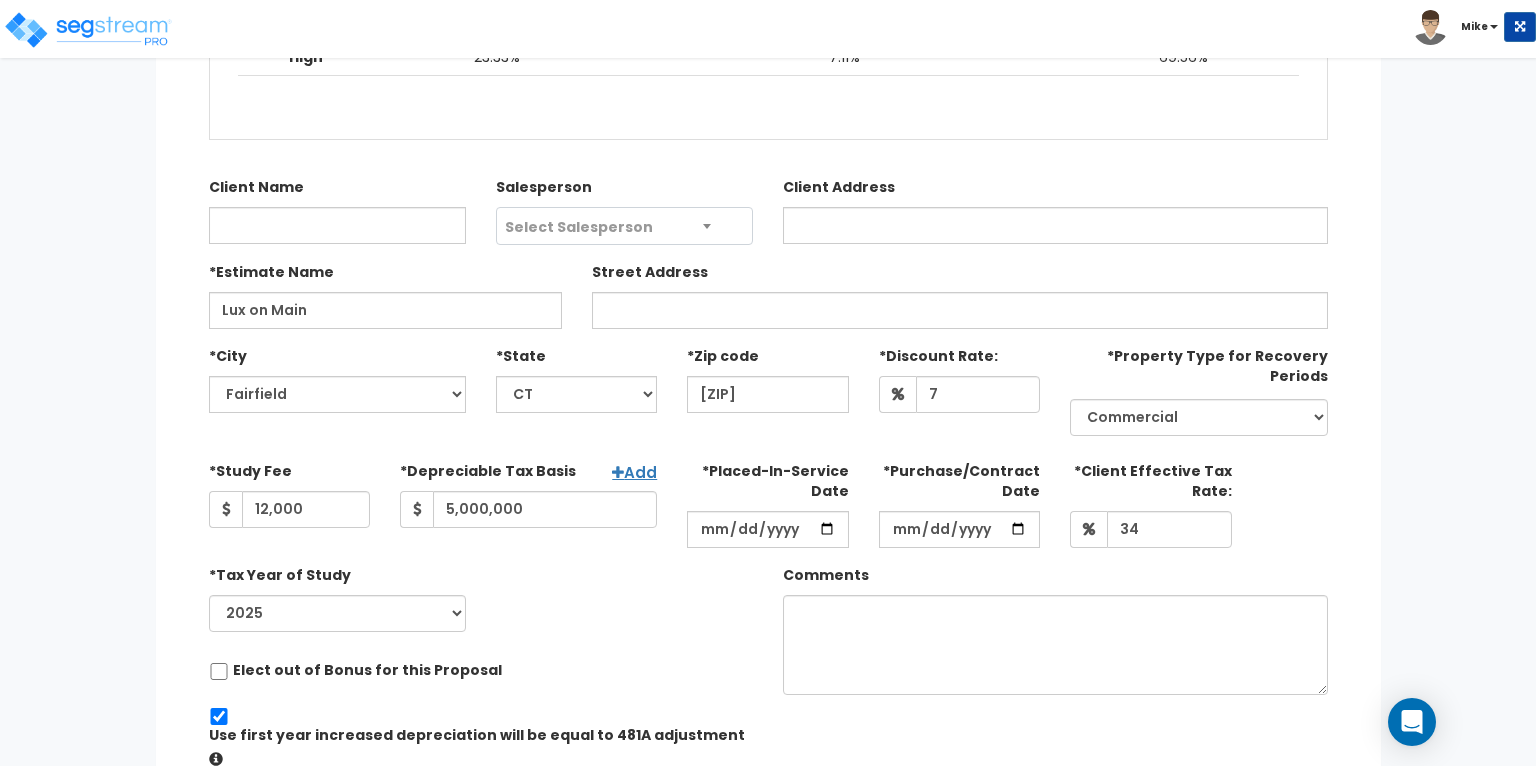 scroll, scrollTop: 436, scrollLeft: 0, axis: vertical 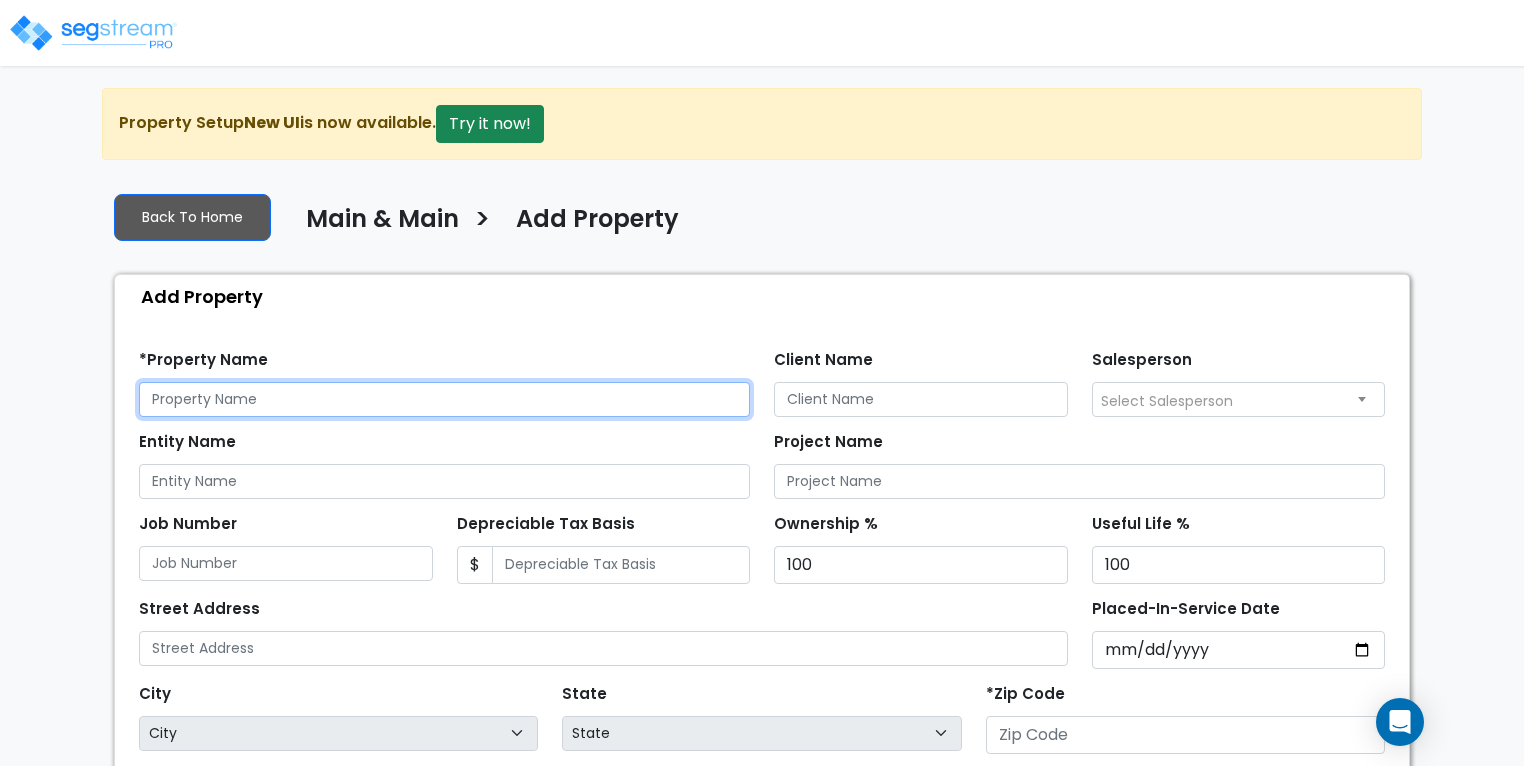 click at bounding box center [444, 399] 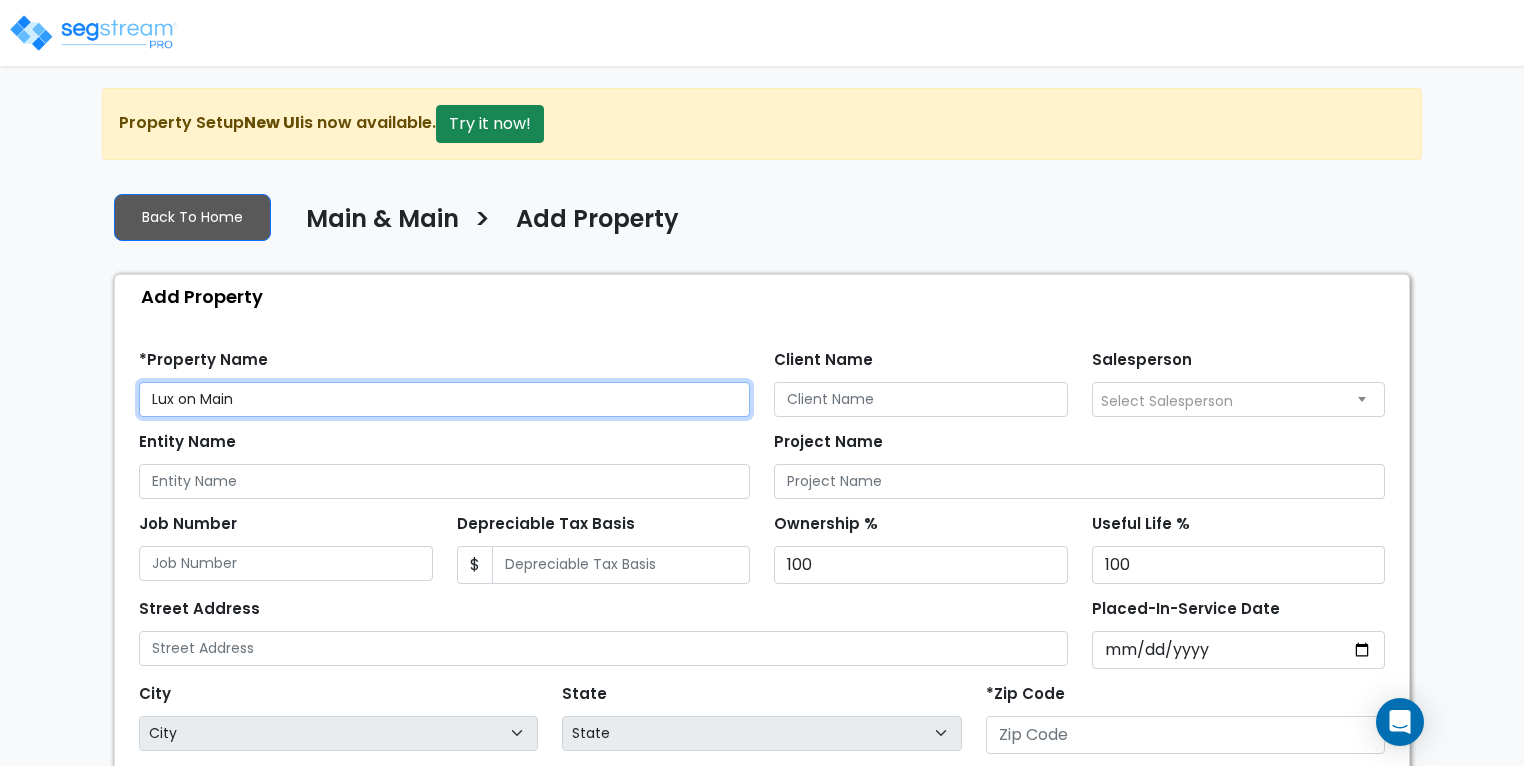 type on "Lux on Main" 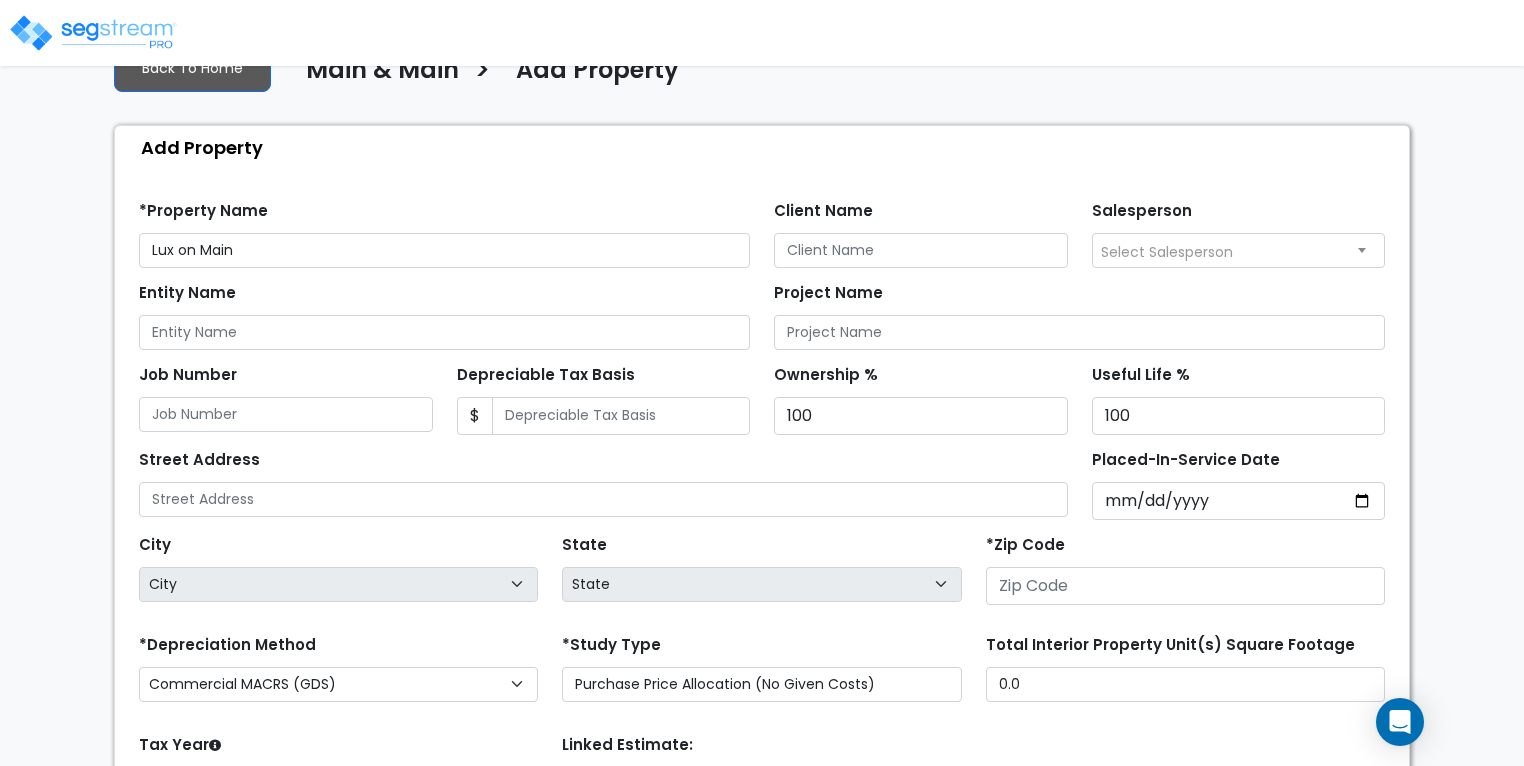 scroll, scrollTop: 156, scrollLeft: 0, axis: vertical 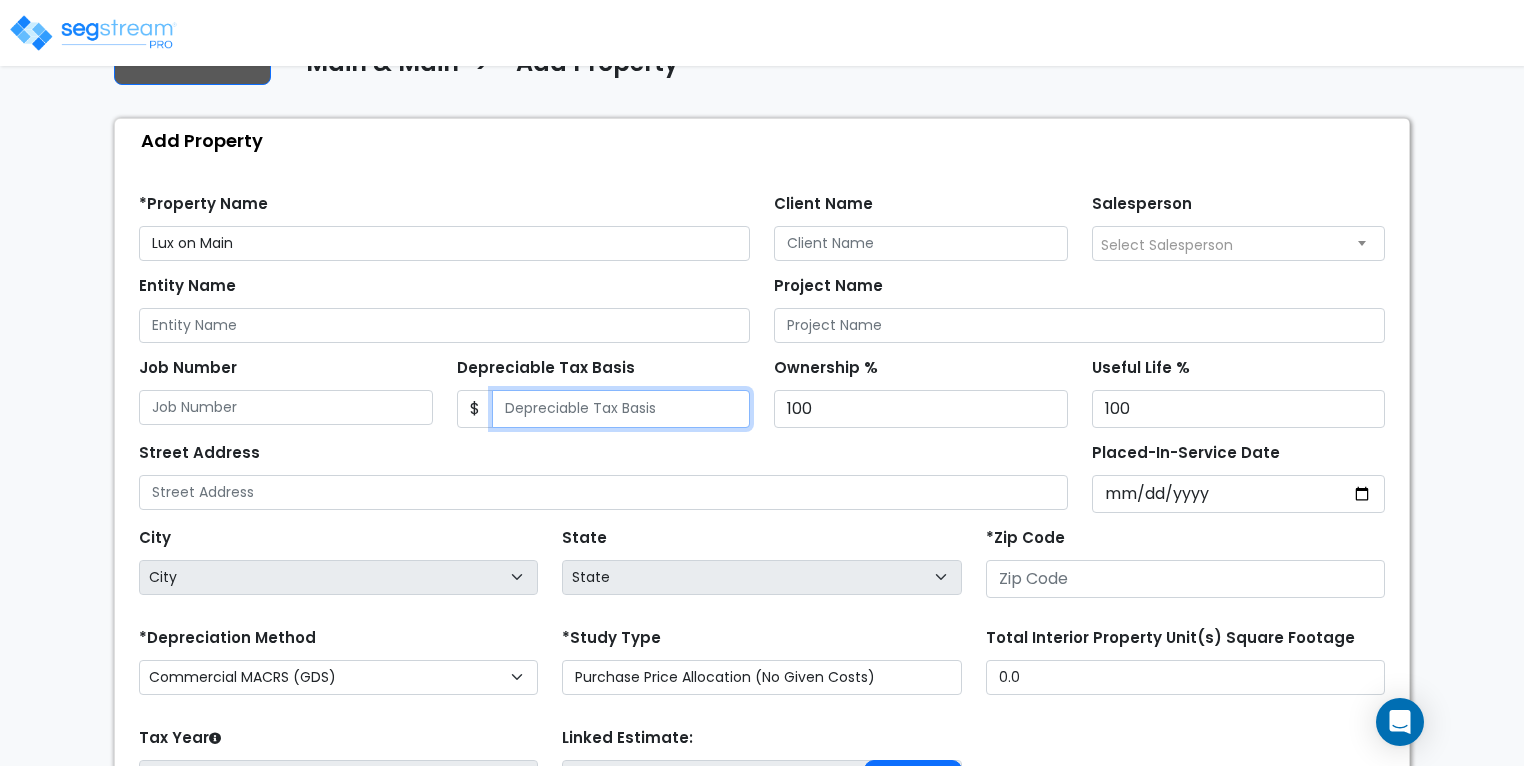 click on "Depreciable Tax Basis" at bounding box center [621, 409] 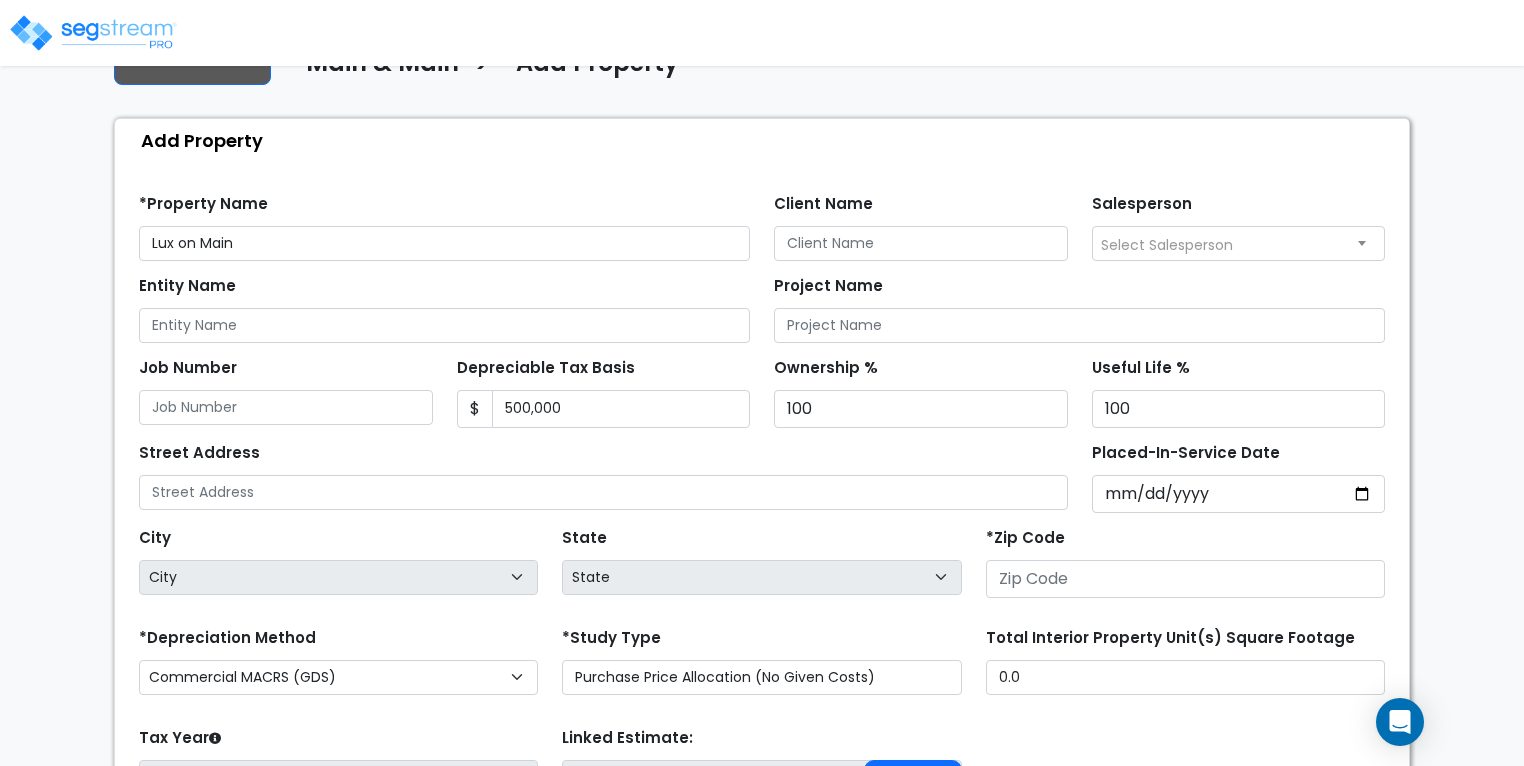 click on "Street Address" at bounding box center [603, 474] 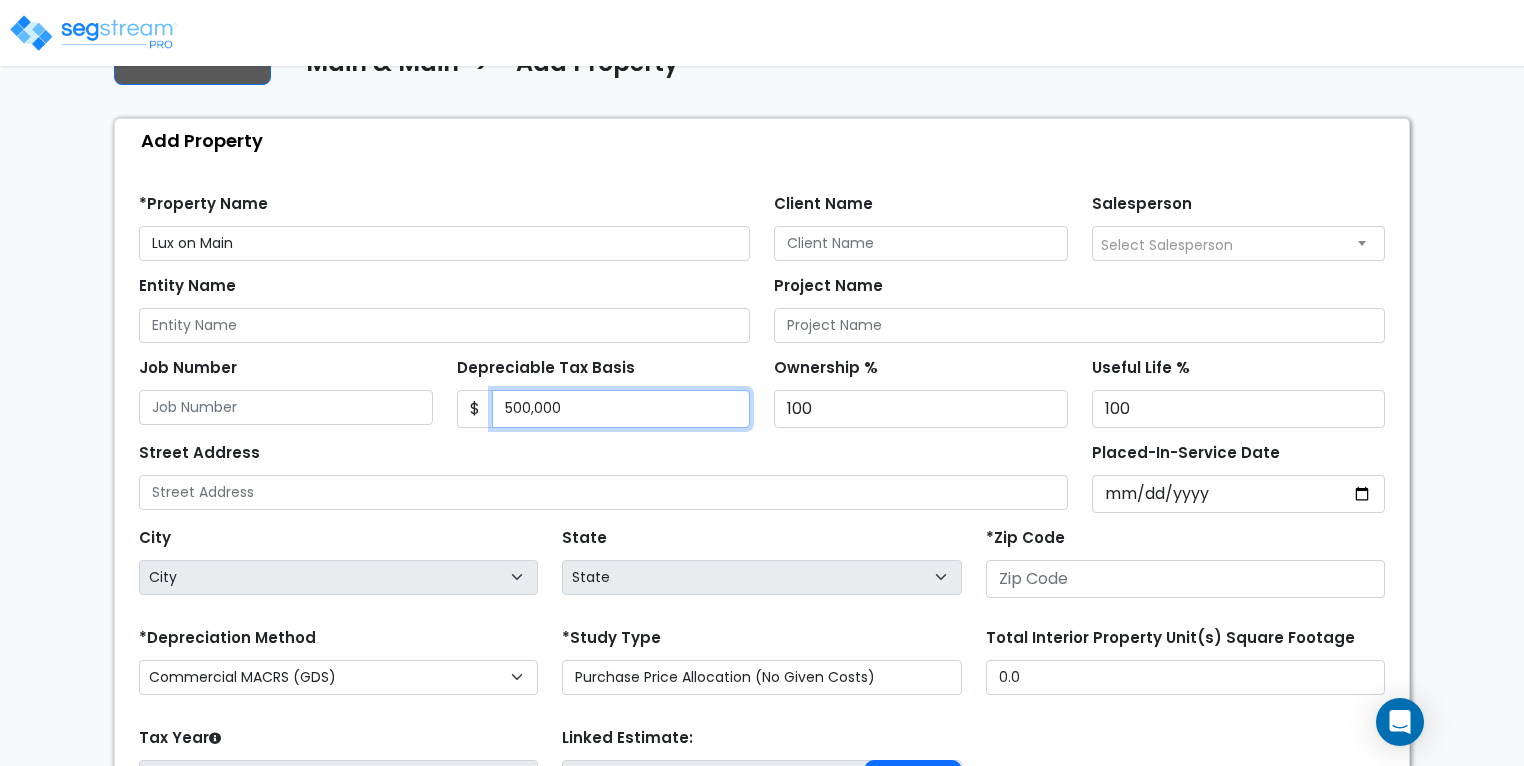 click on "500,000" at bounding box center (621, 409) 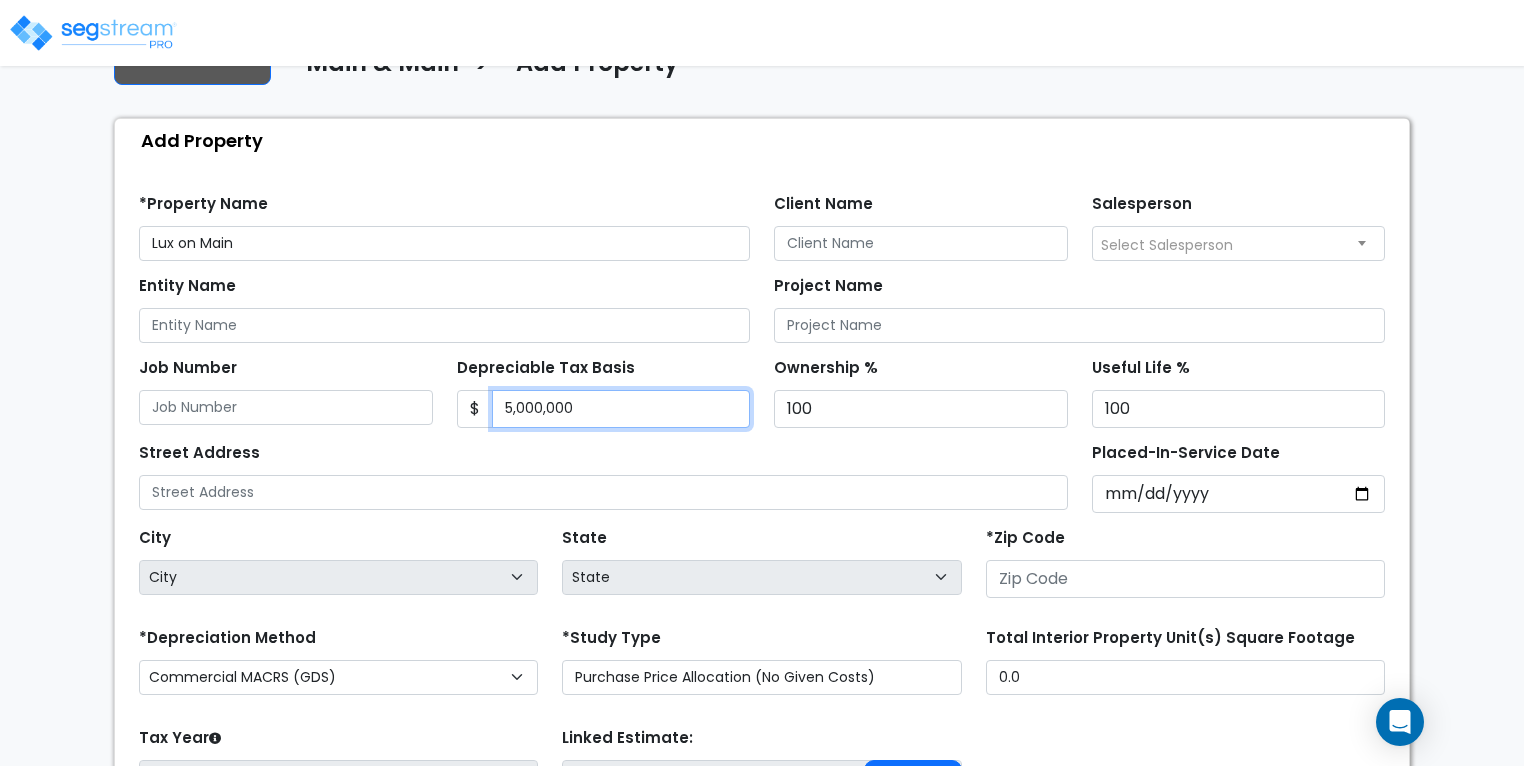 type on "5,000,000" 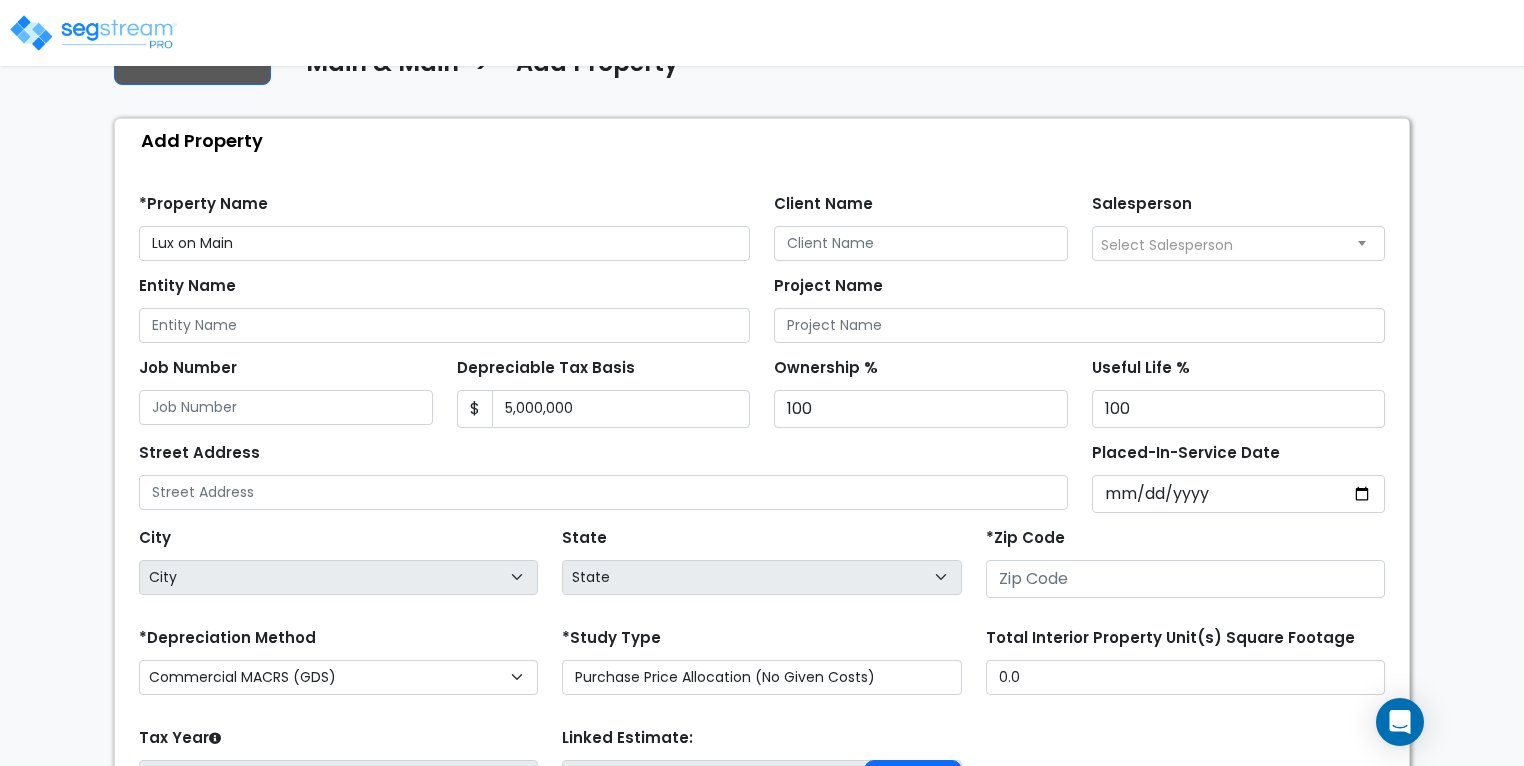 click on "Street Address" at bounding box center (603, 474) 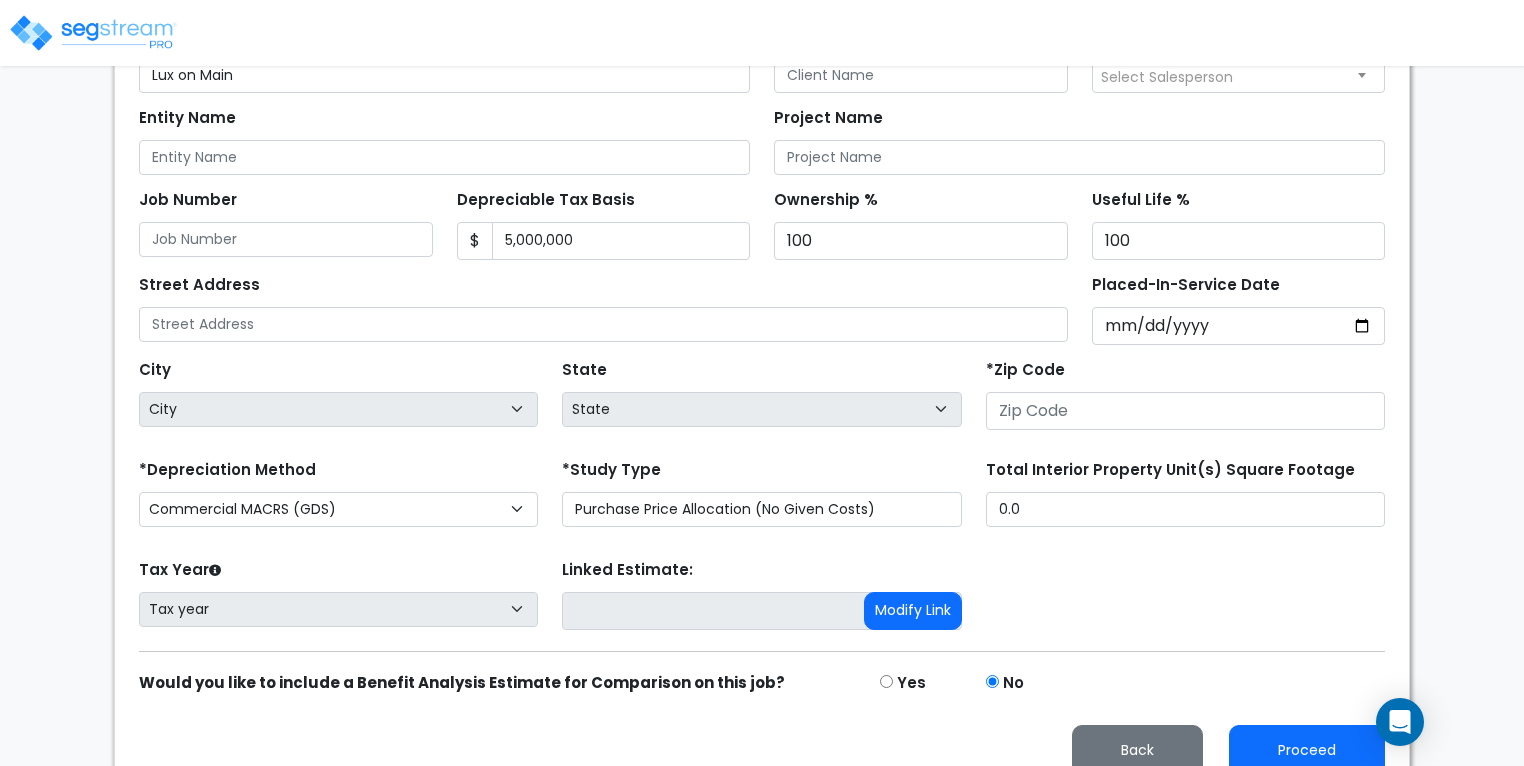 scroll, scrollTop: 346, scrollLeft: 0, axis: vertical 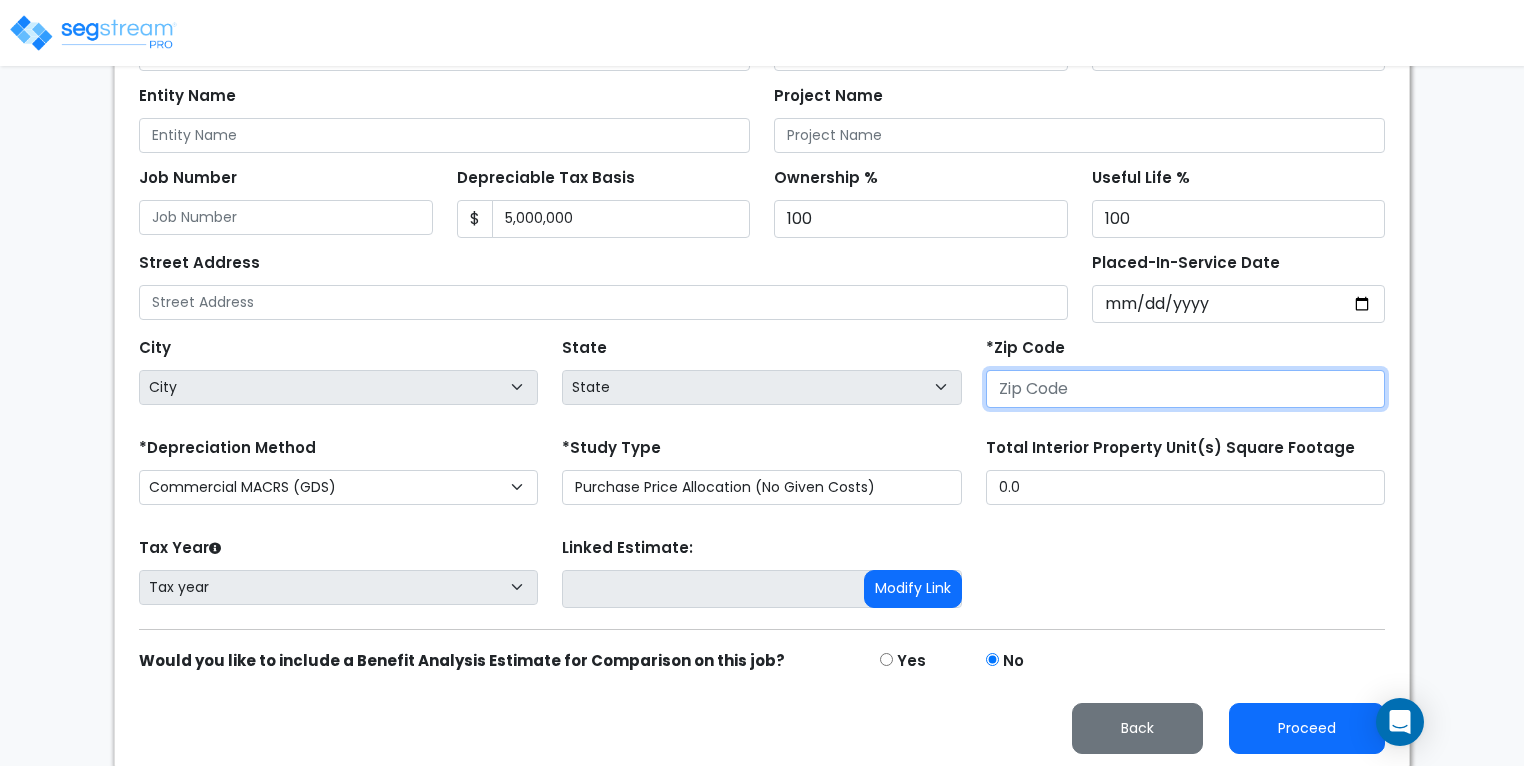 click at bounding box center [1185, 389] 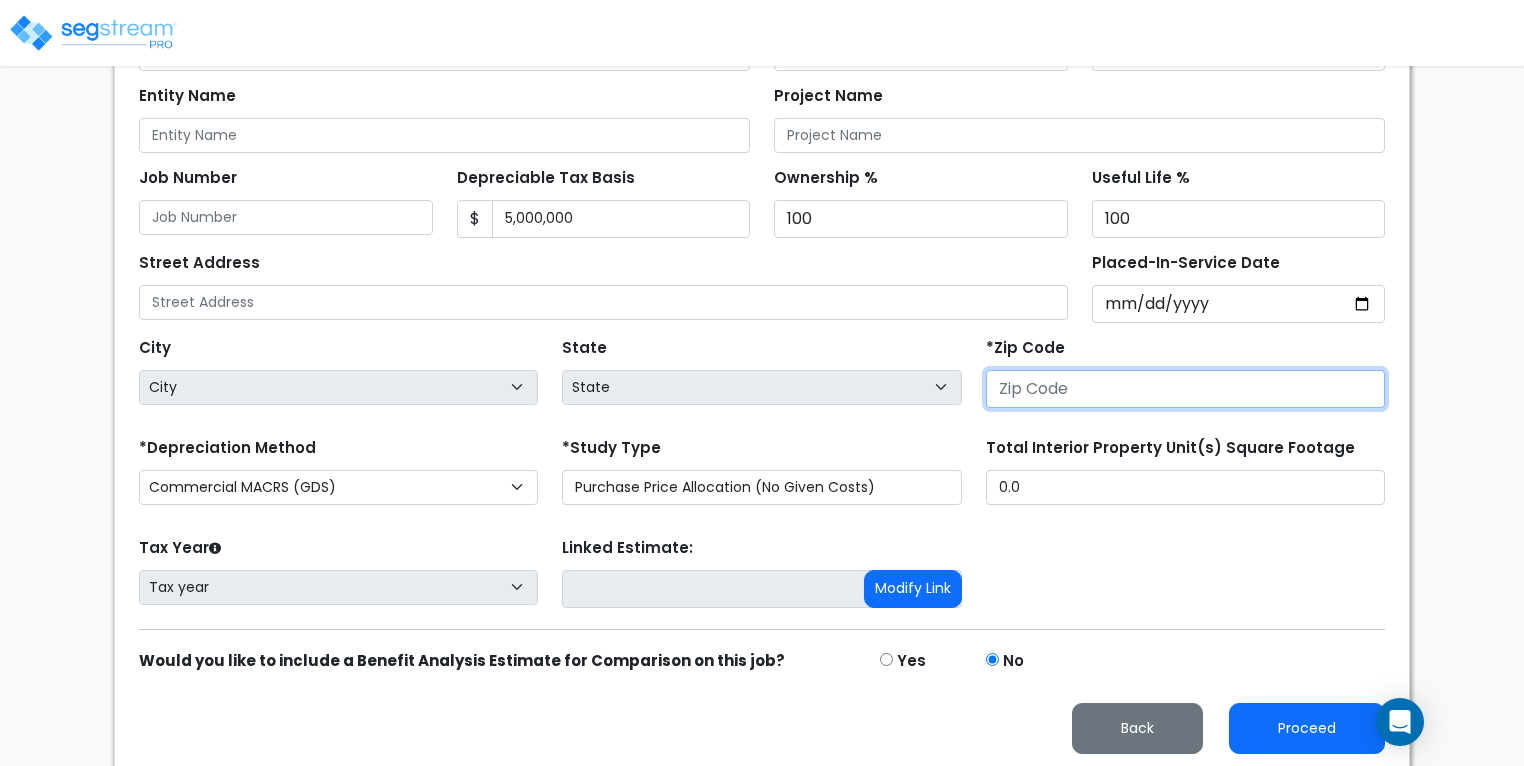 type on "0" 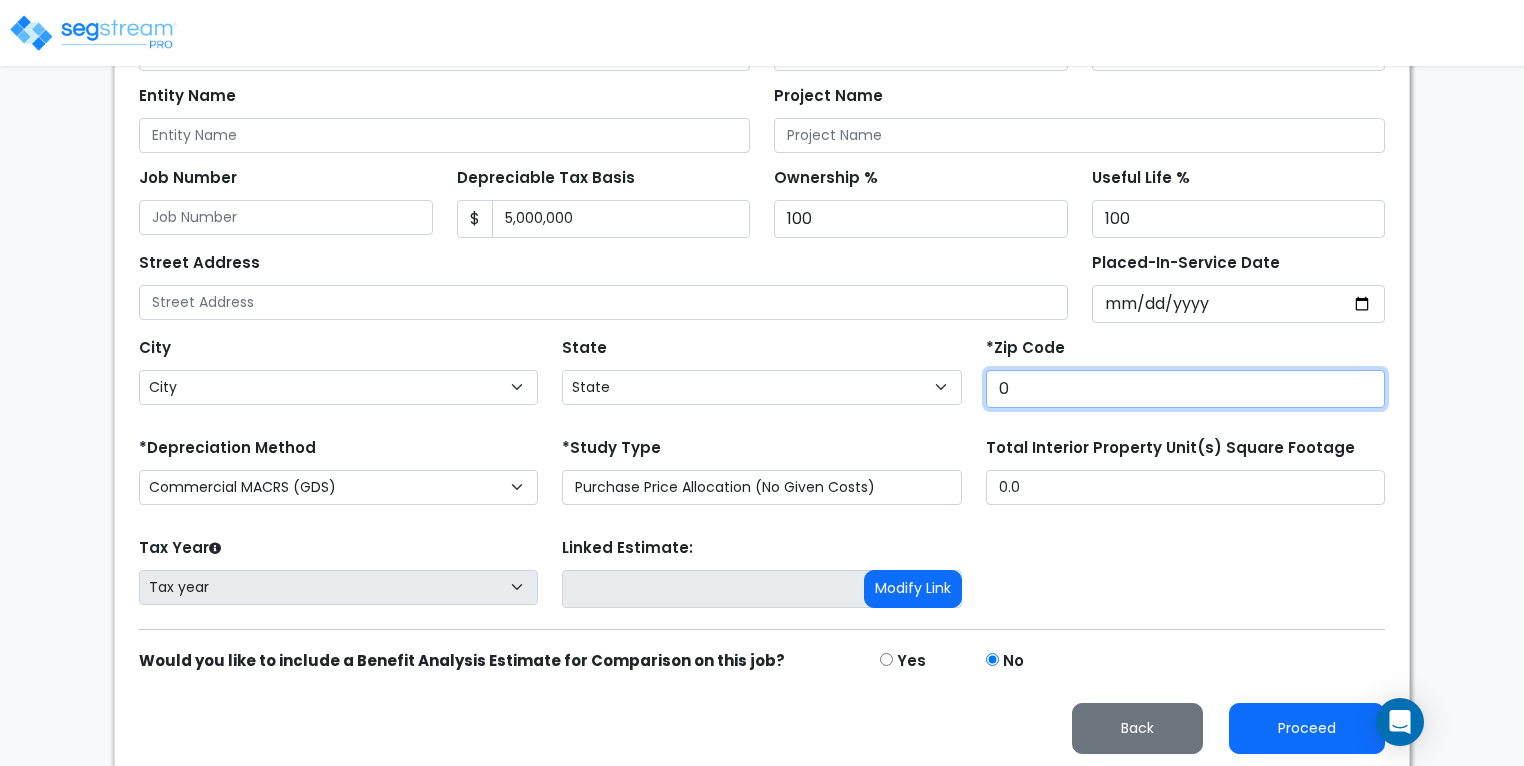 select on "National Average" 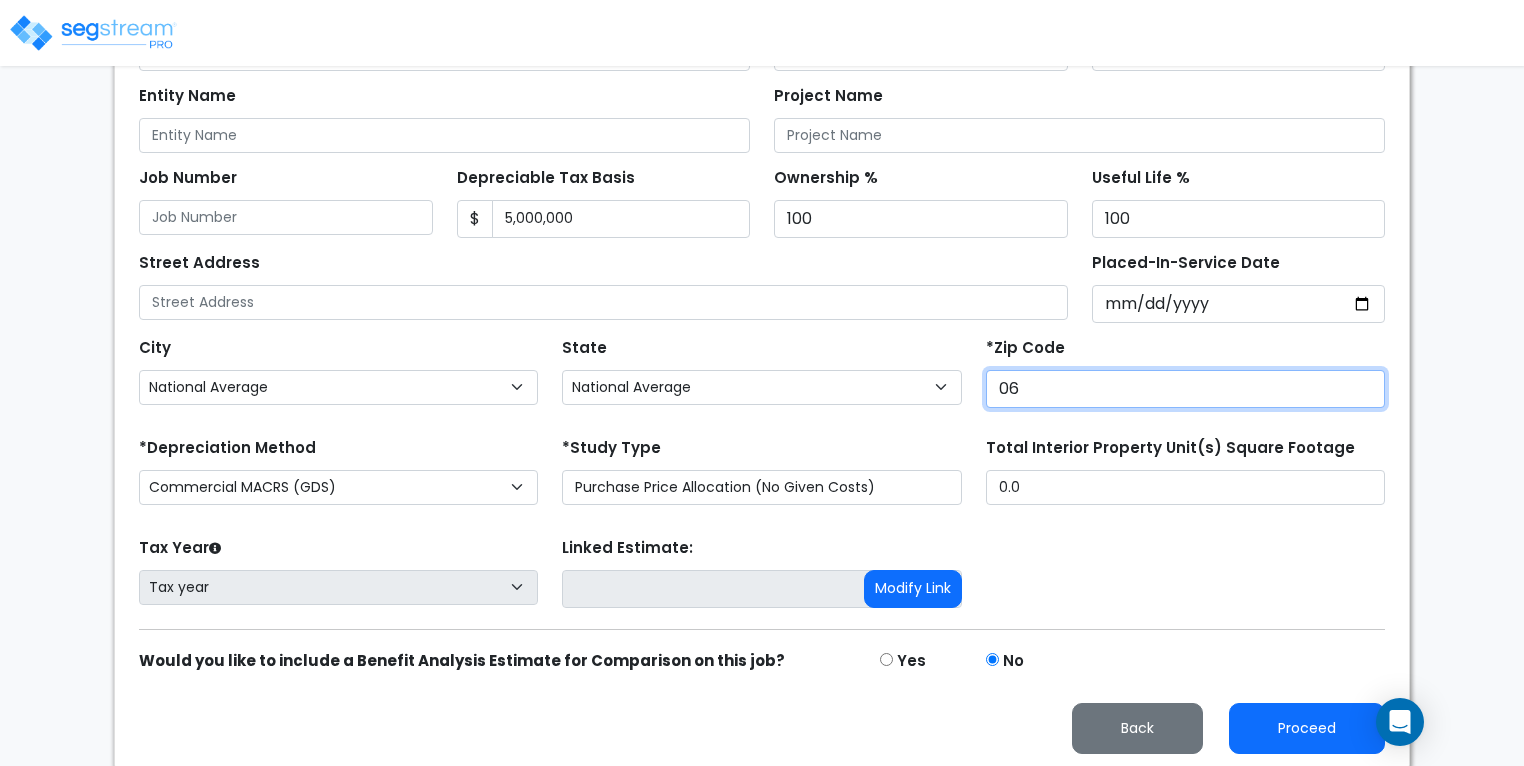 type on "[ZIP CODE]" 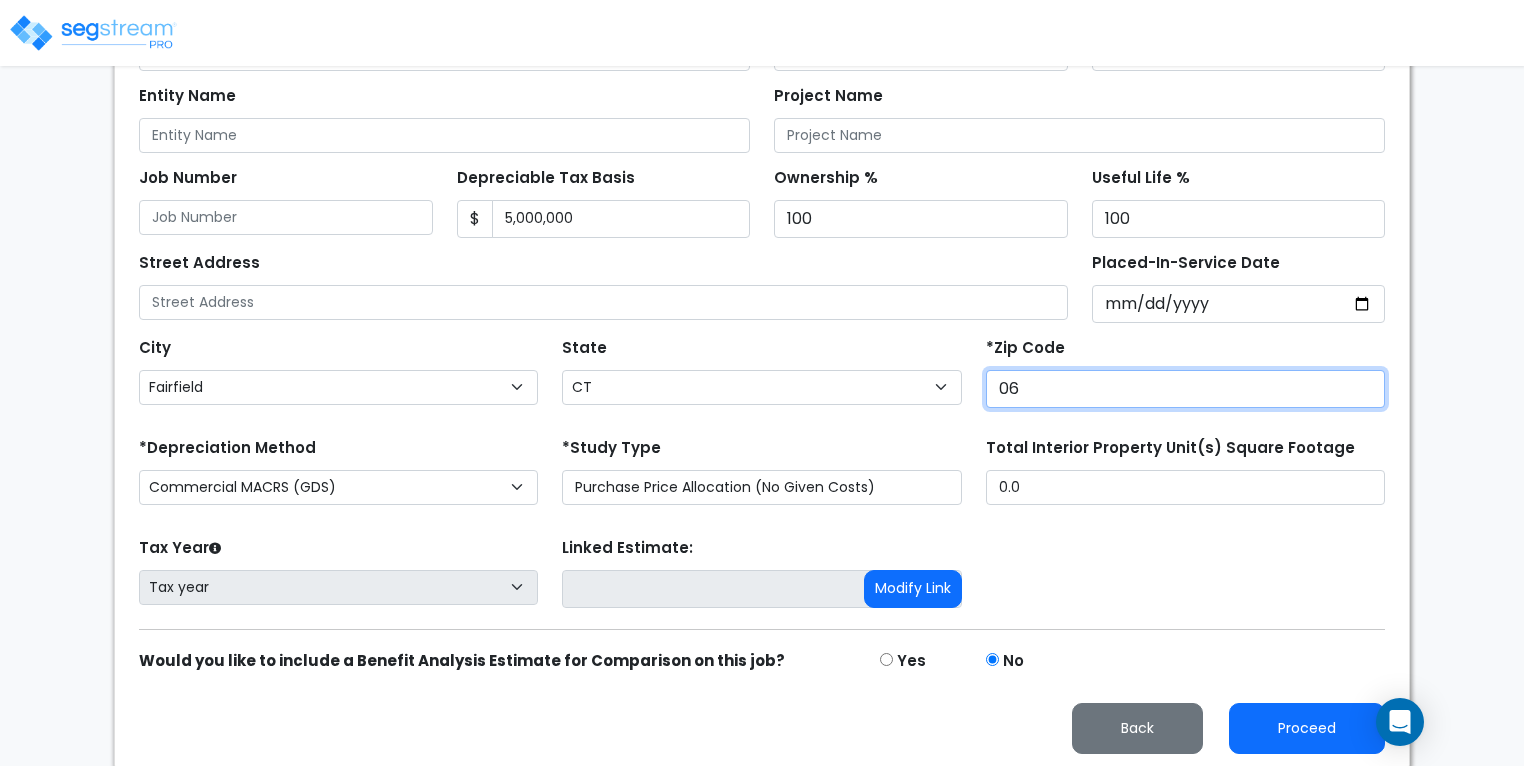 type on "[ZIP CODE]" 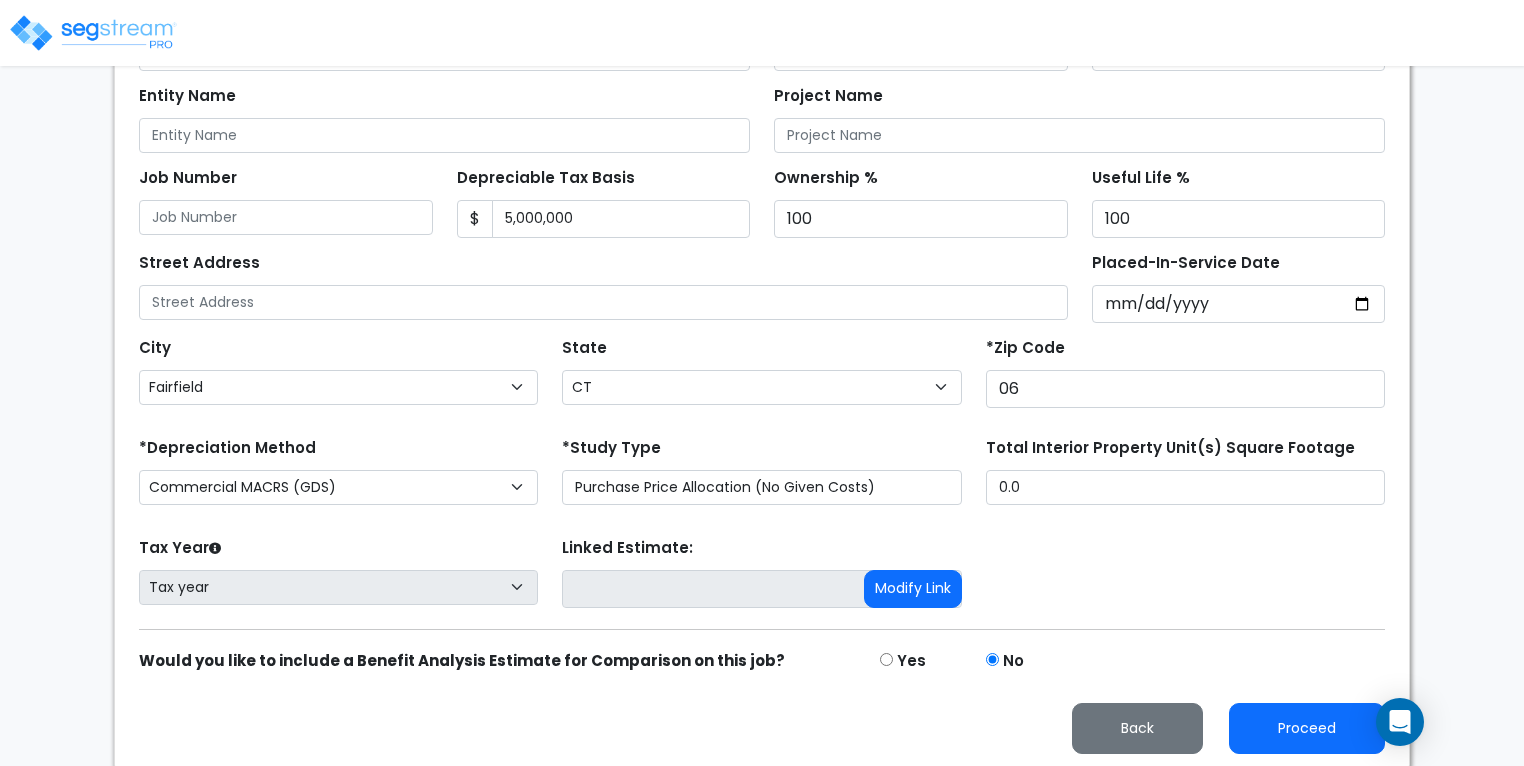 click on "[ZIP CODE]" at bounding box center (1185, 370) 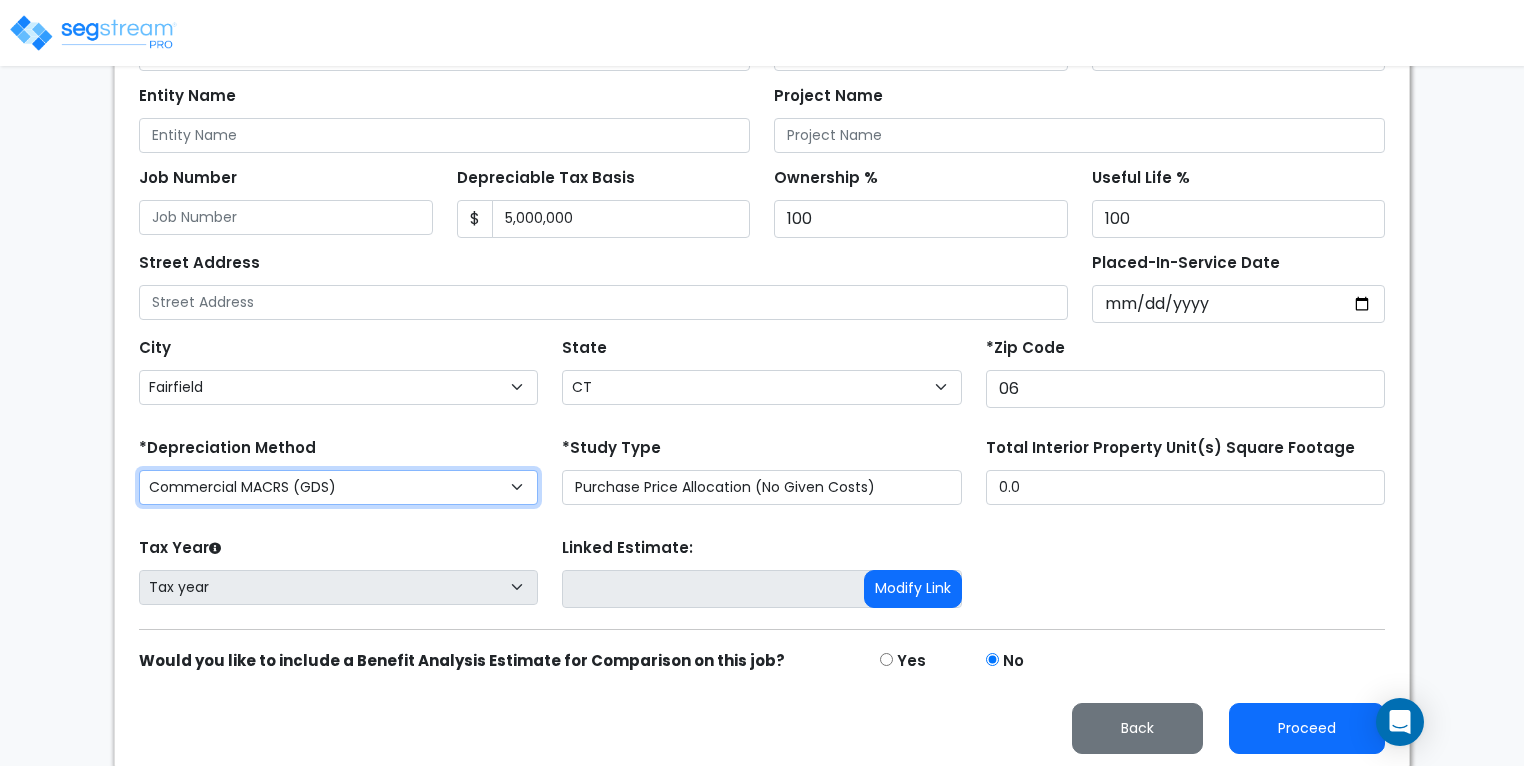 click on "Commercial MACRS (GDS)
Residential Rental MACRS (GDS)
Commercial MACRS (GDS) QIP
Farm Property MACRS (GDS)" at bounding box center (338, 487) 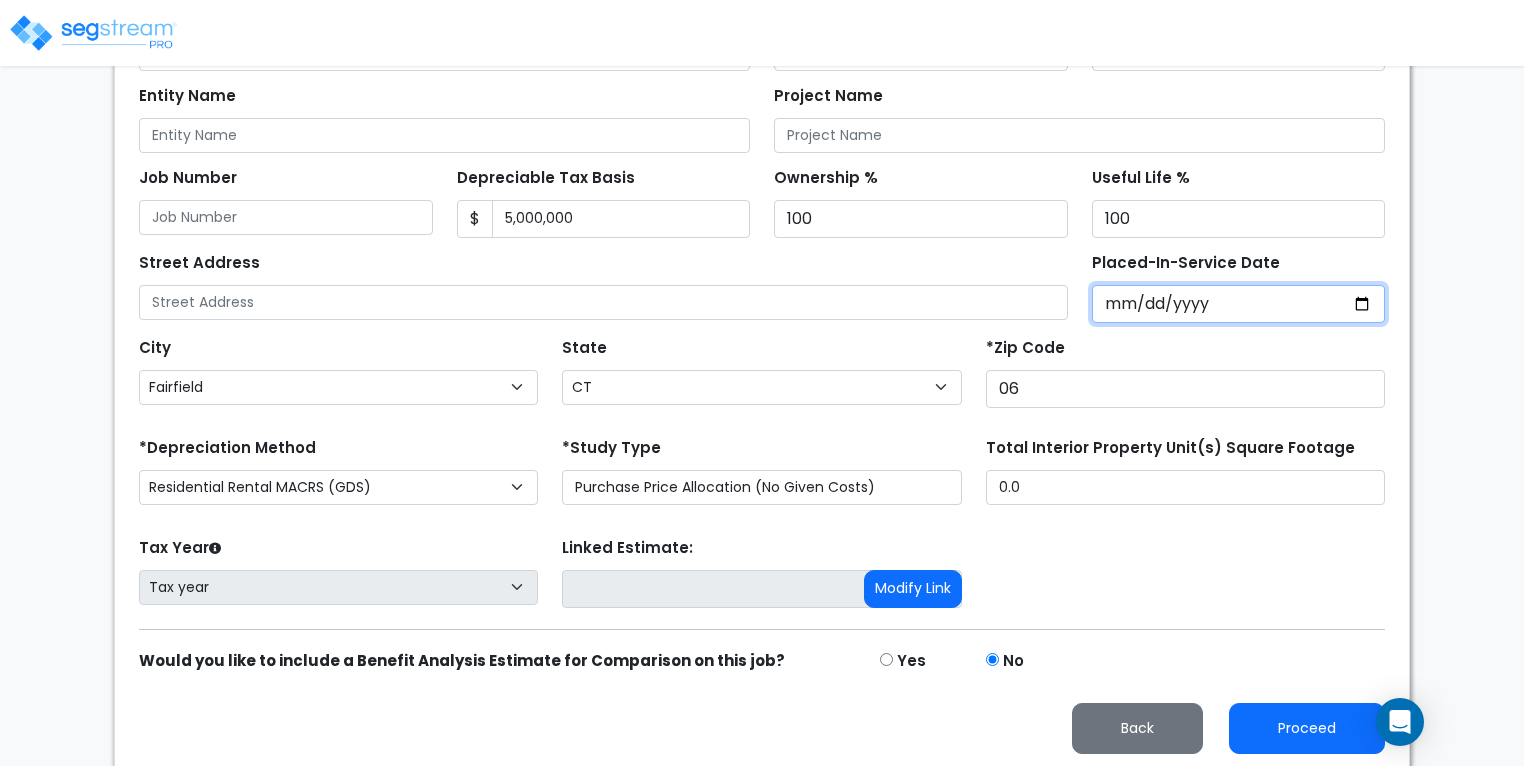 click on "Placed-In-Service Date" at bounding box center (1239, 304) 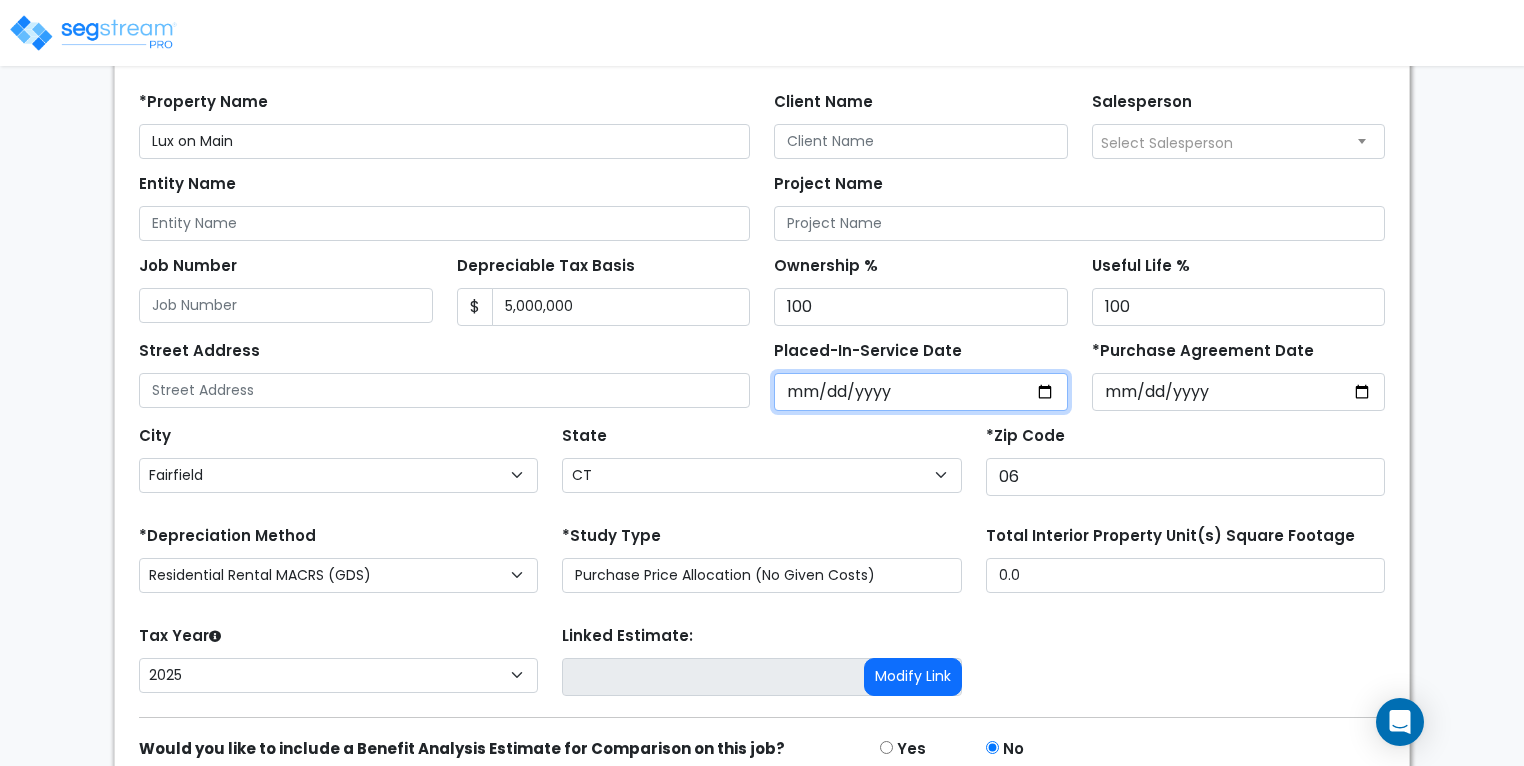 scroll, scrollTop: 248, scrollLeft: 0, axis: vertical 